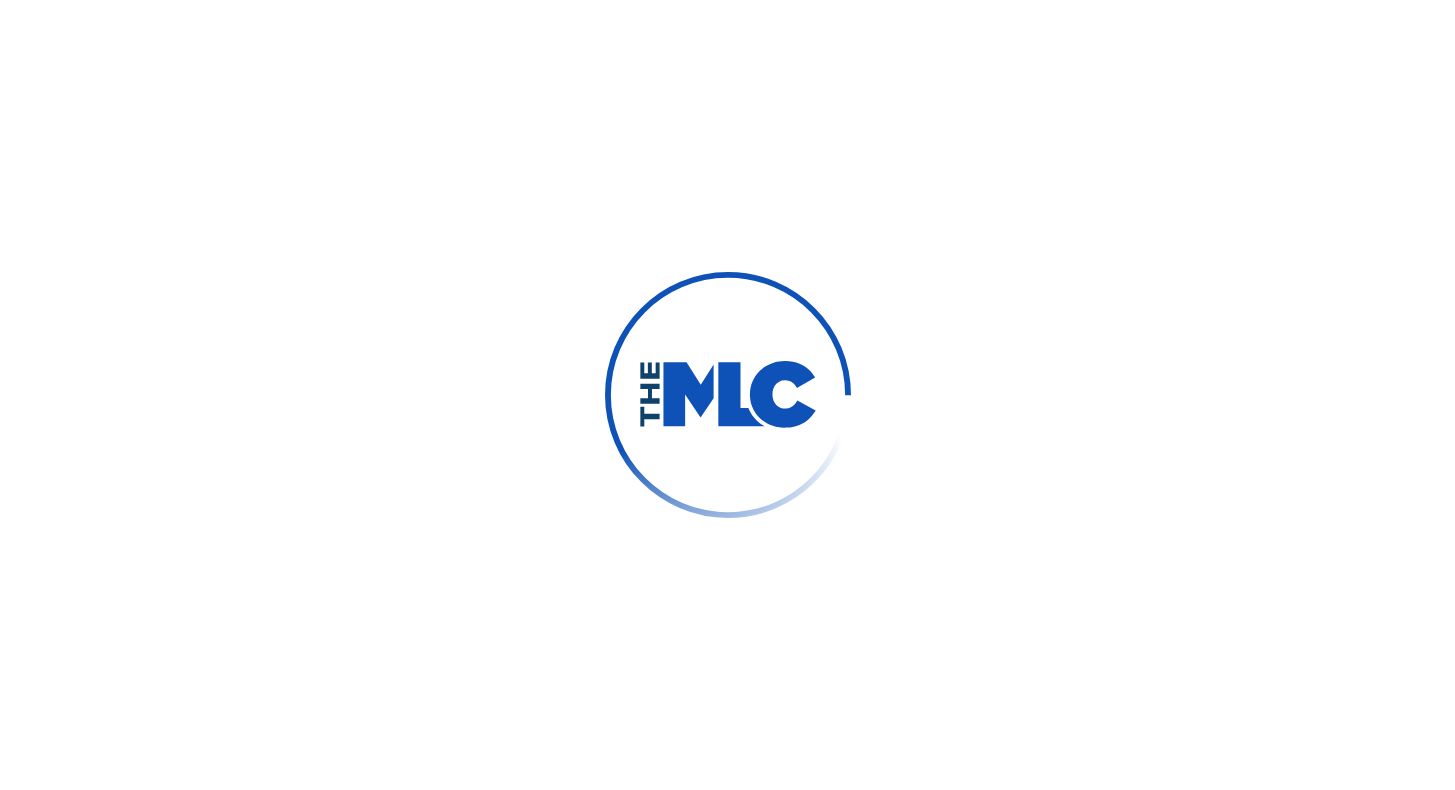 scroll, scrollTop: 0, scrollLeft: 0, axis: both 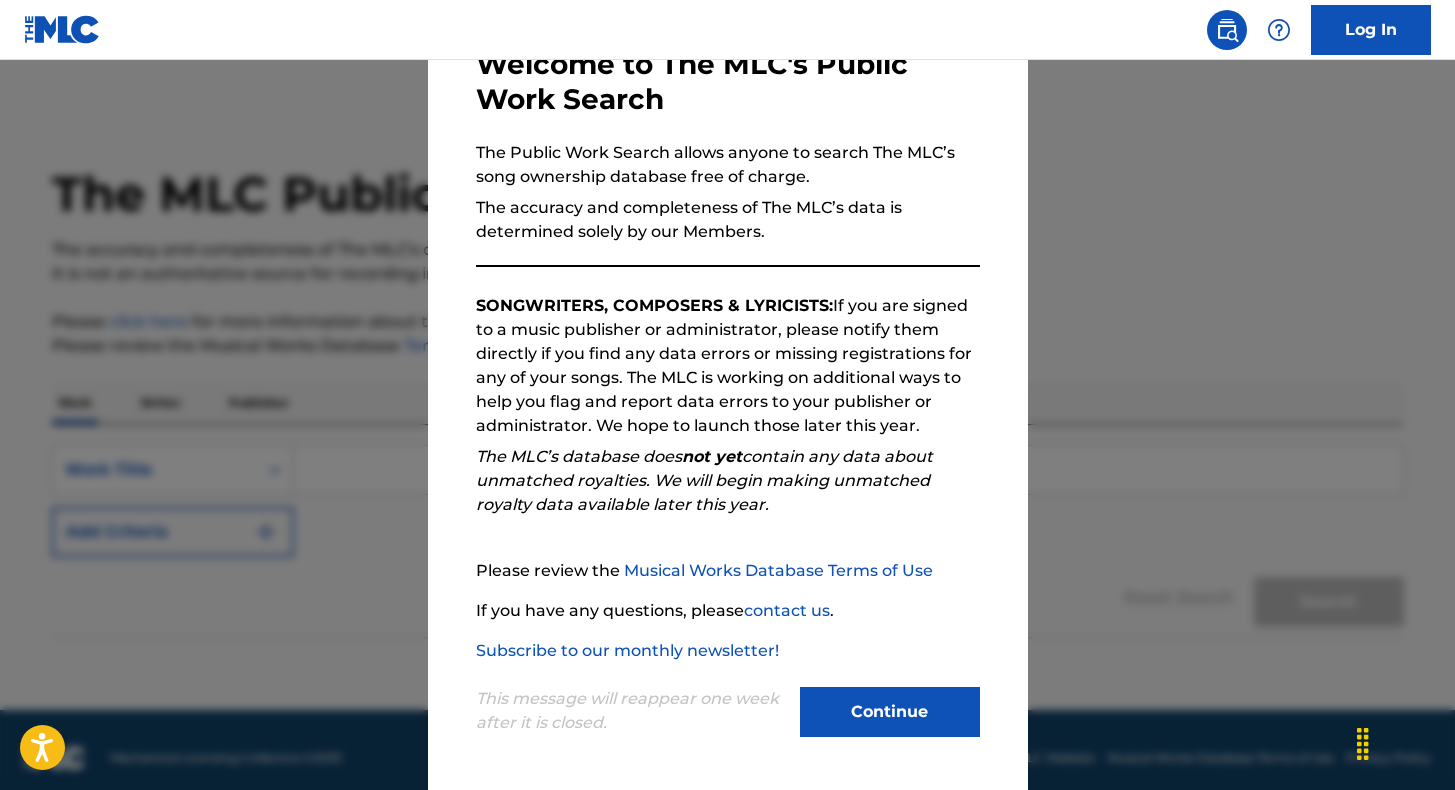 click on "Continue" at bounding box center (890, 712) 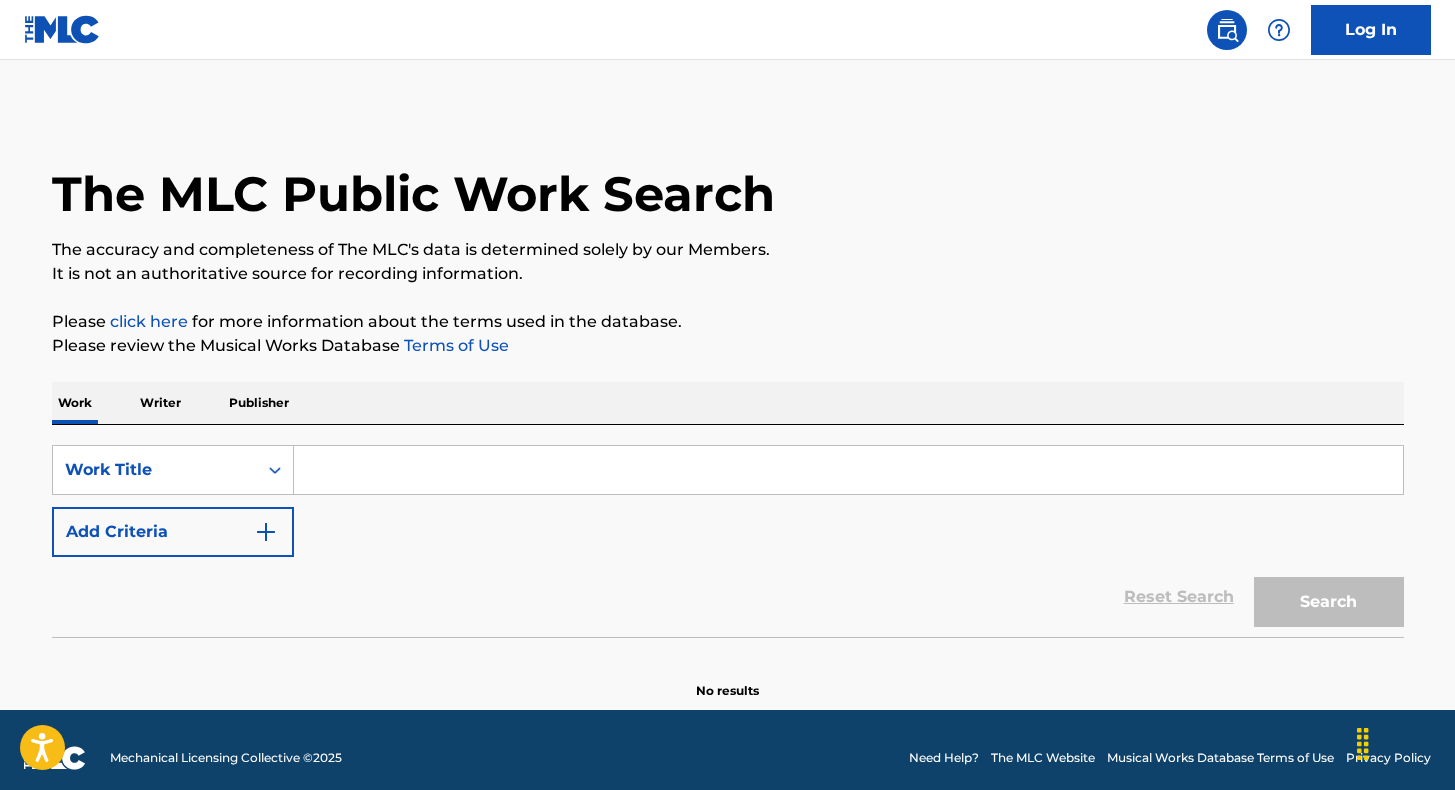 click at bounding box center [848, 470] 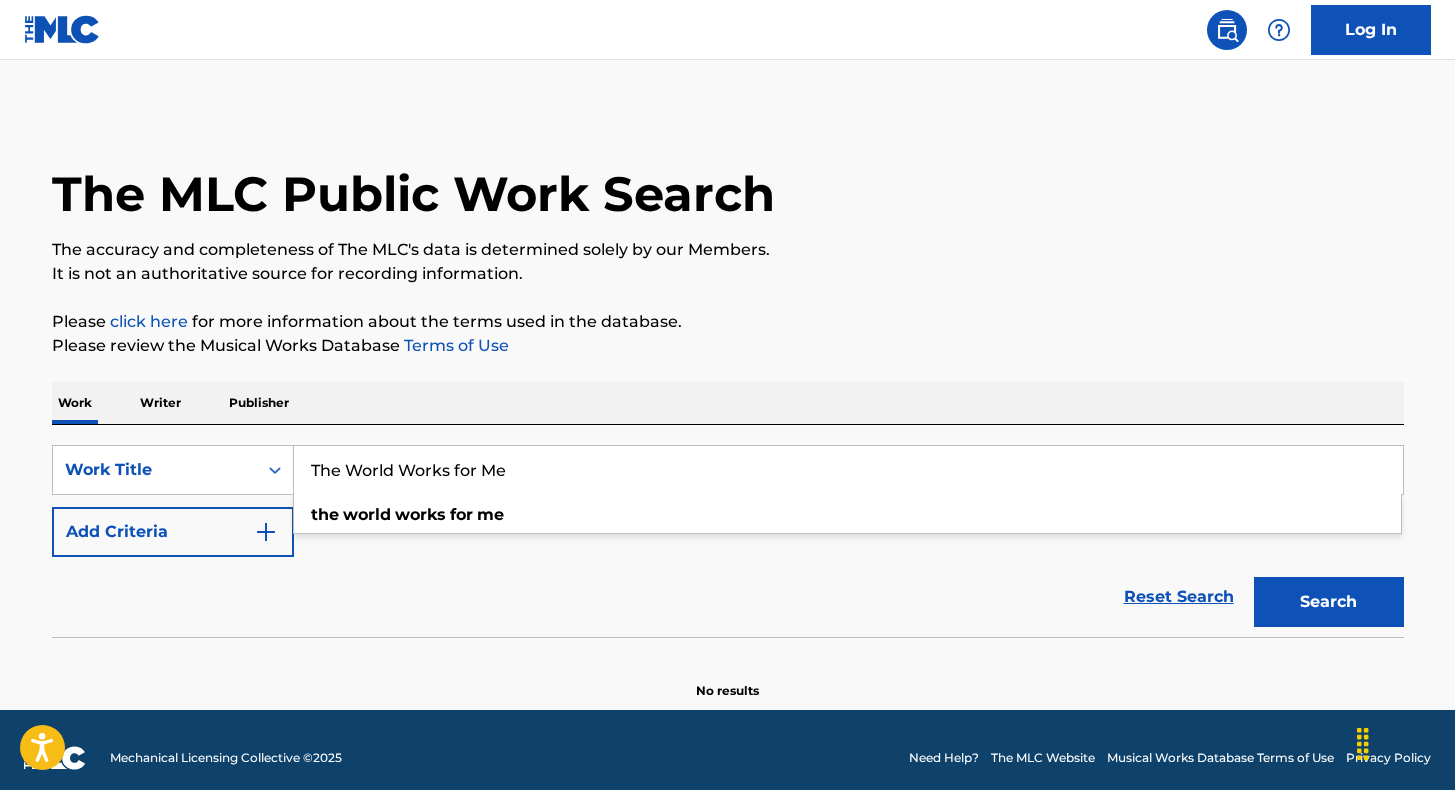 type on "The World Works for Me" 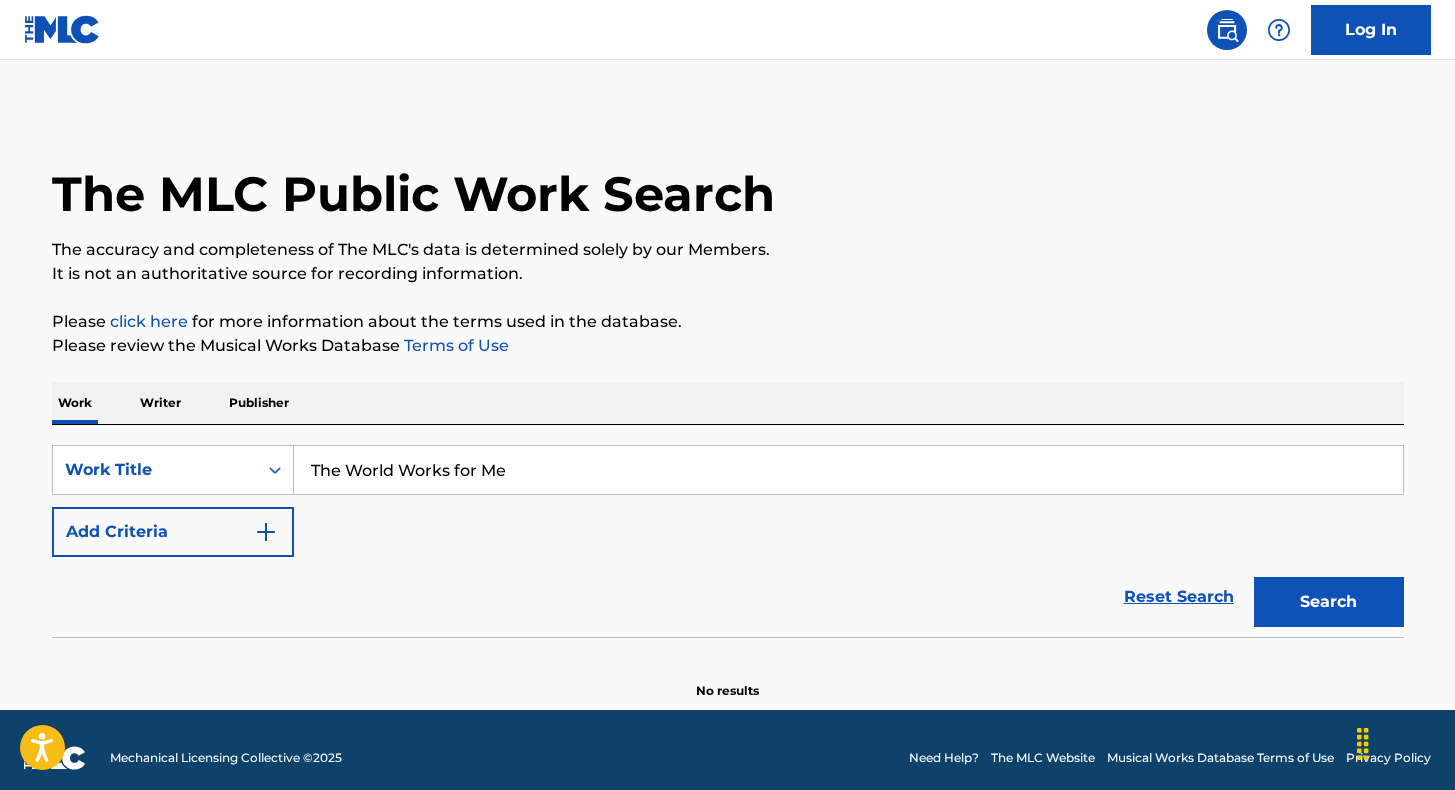 click on "Search" at bounding box center [1329, 602] 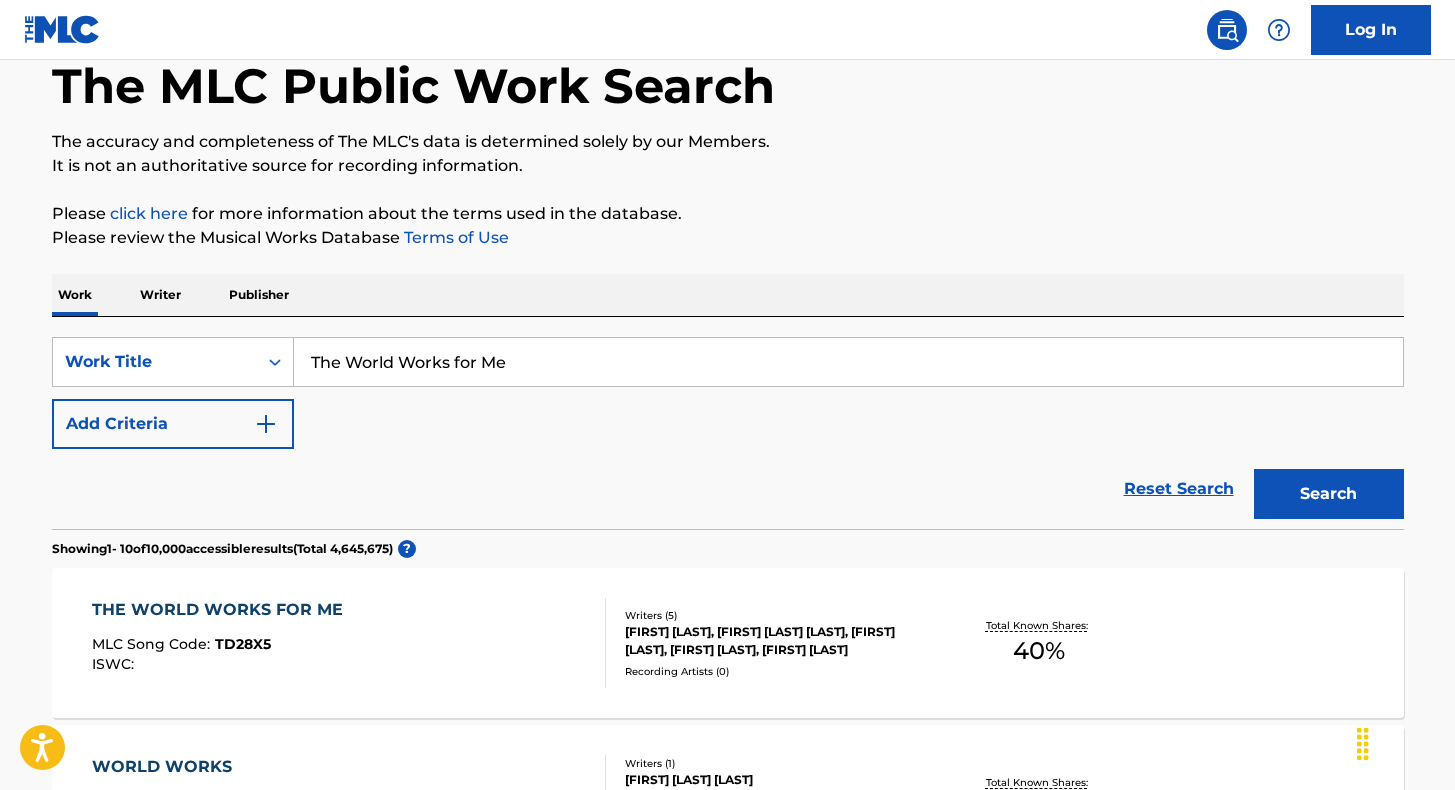 scroll, scrollTop: 109, scrollLeft: 0, axis: vertical 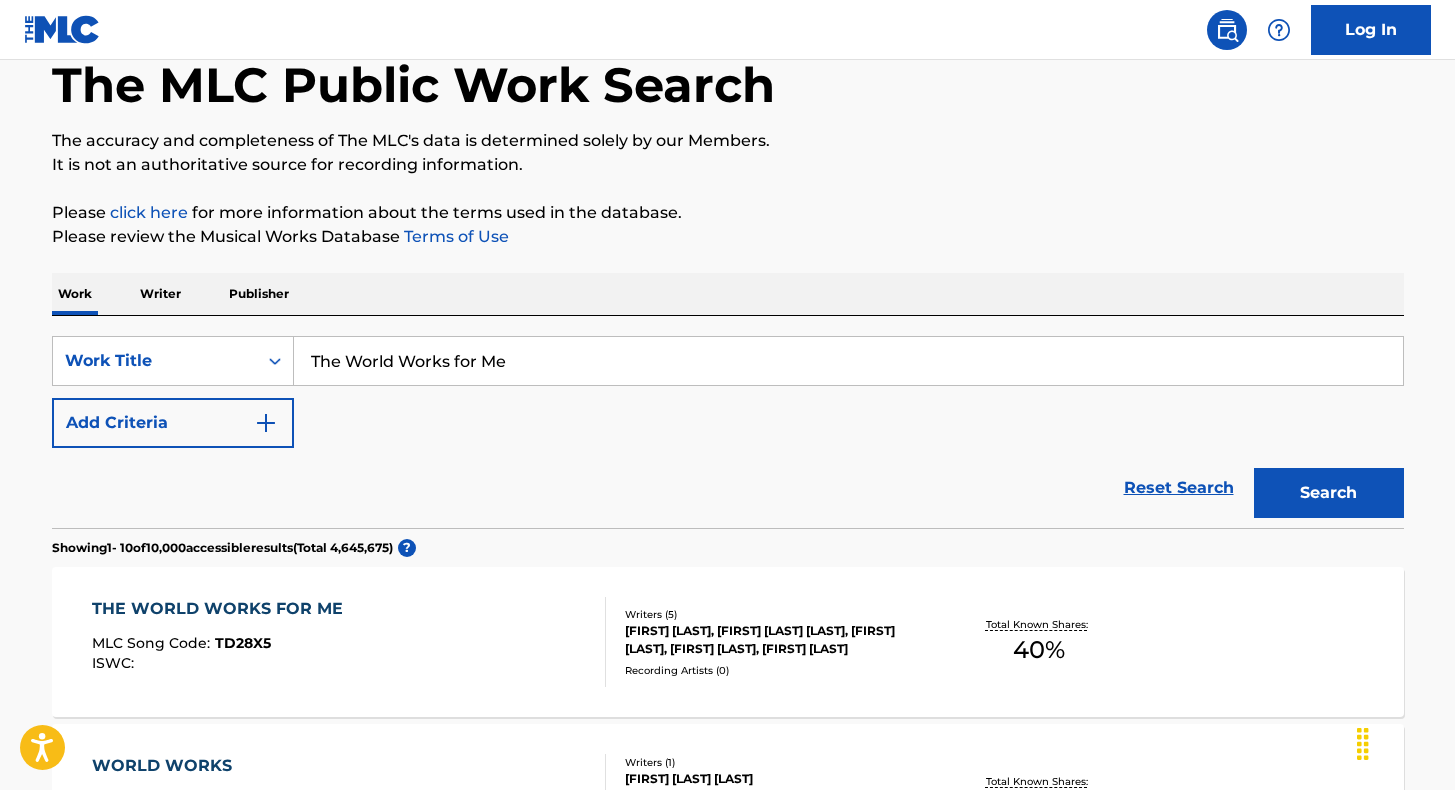 click on "THE WORLD WORKS FOR ME MLC Song Code : TD28X5 ISWC :" at bounding box center (349, 642) 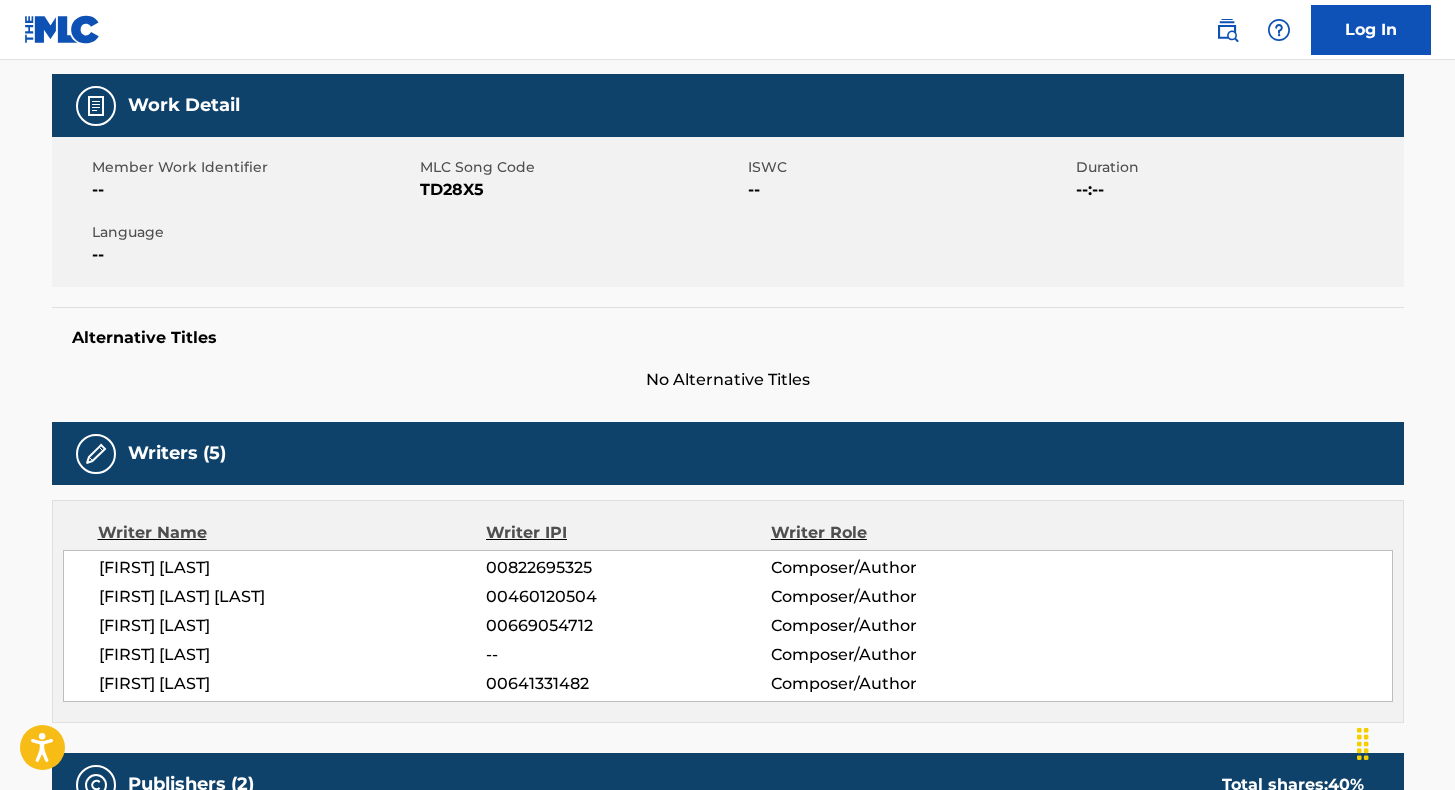 scroll, scrollTop: 0, scrollLeft: 0, axis: both 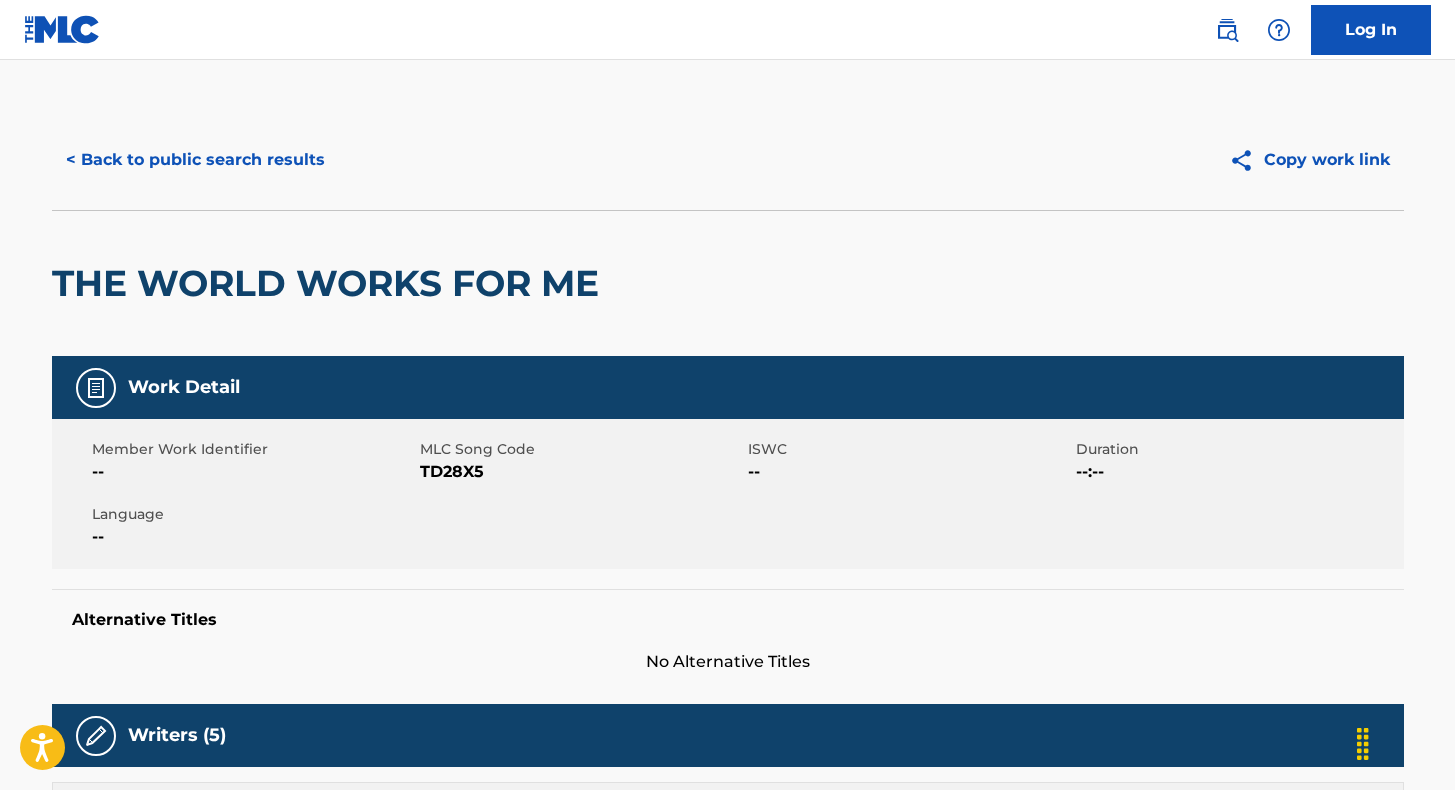 click on "< Back to public search results" at bounding box center [195, 160] 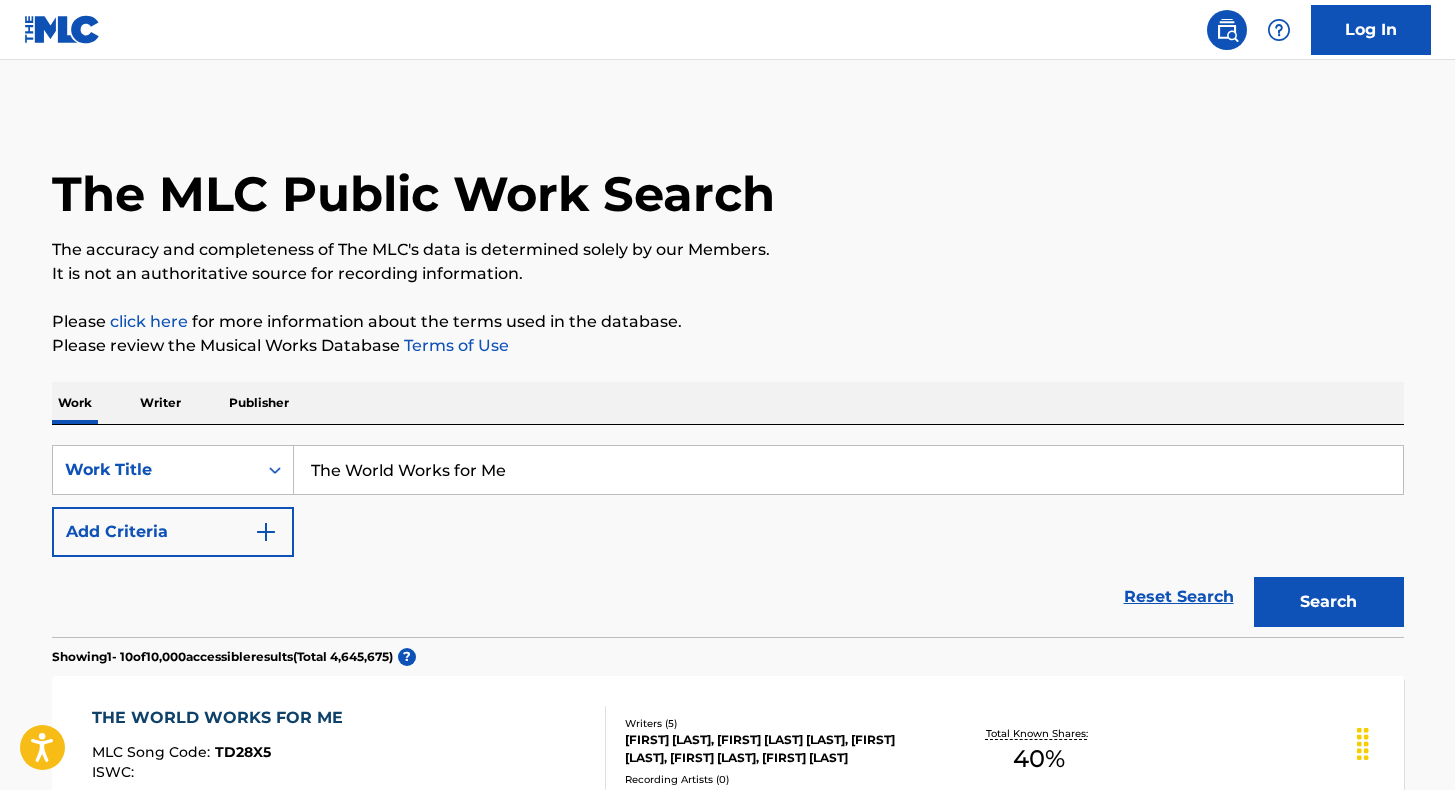 scroll, scrollTop: 109, scrollLeft: 0, axis: vertical 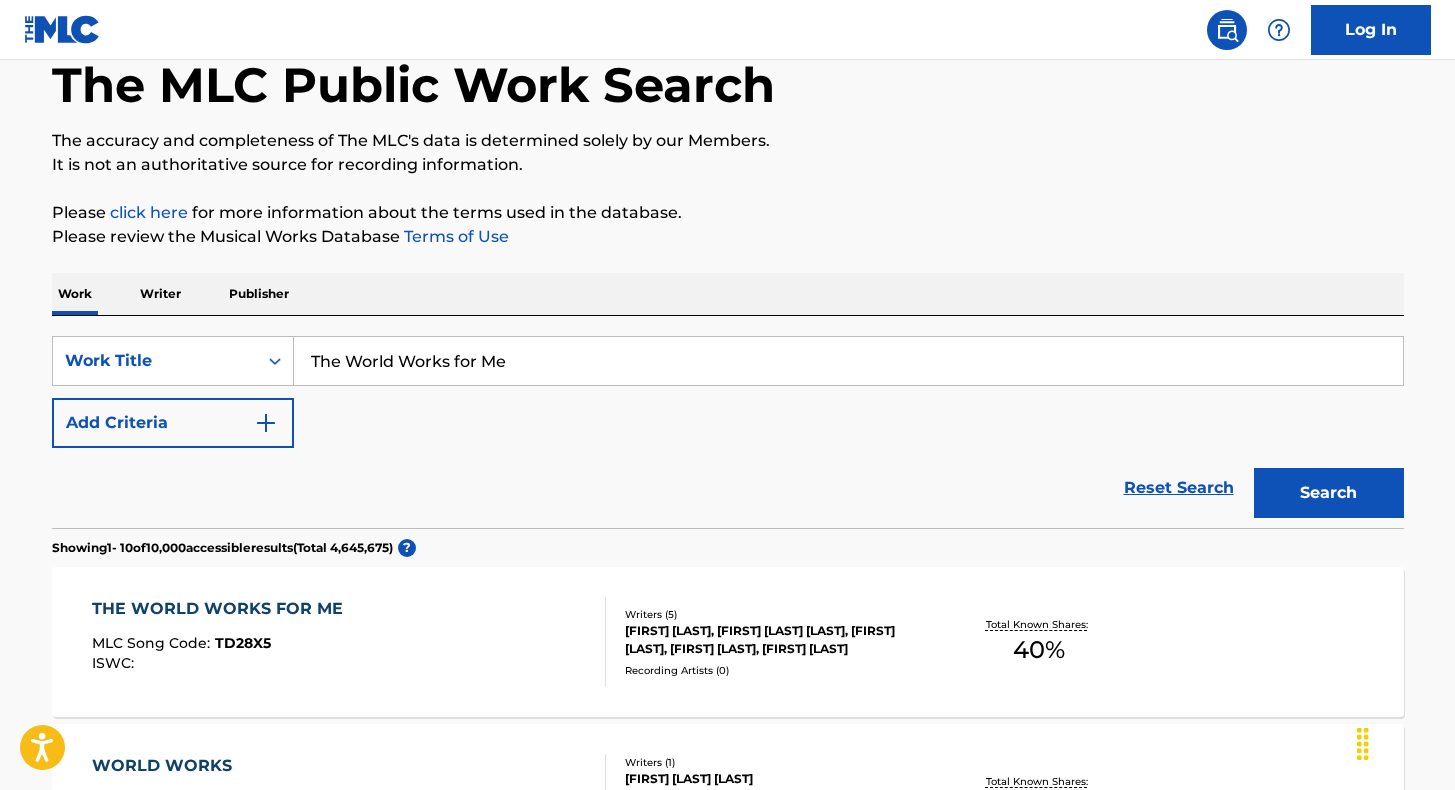 drag, startPoint x: 517, startPoint y: 371, endPoint x: 242, endPoint y: 321, distance: 279.50848 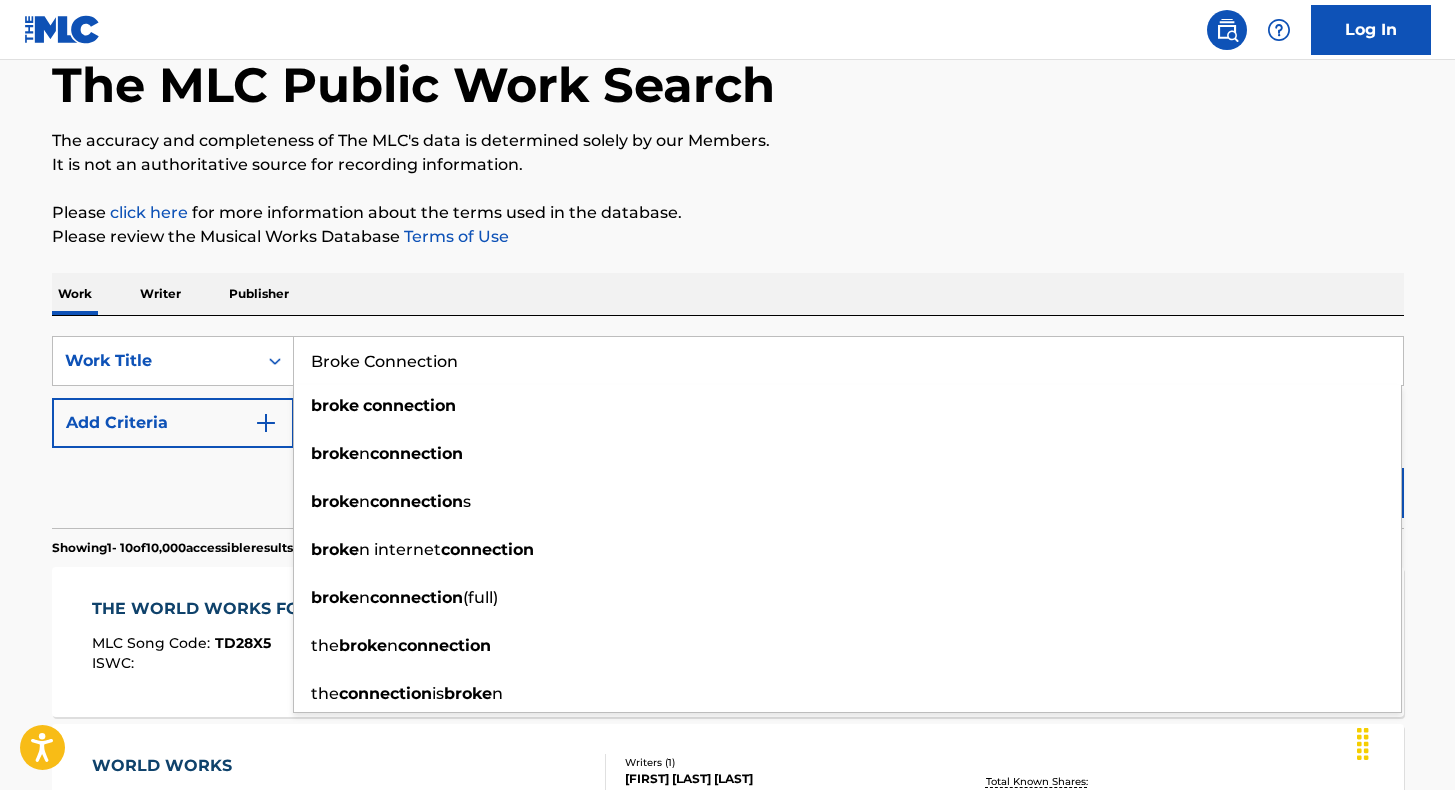 type on "Broke Connection" 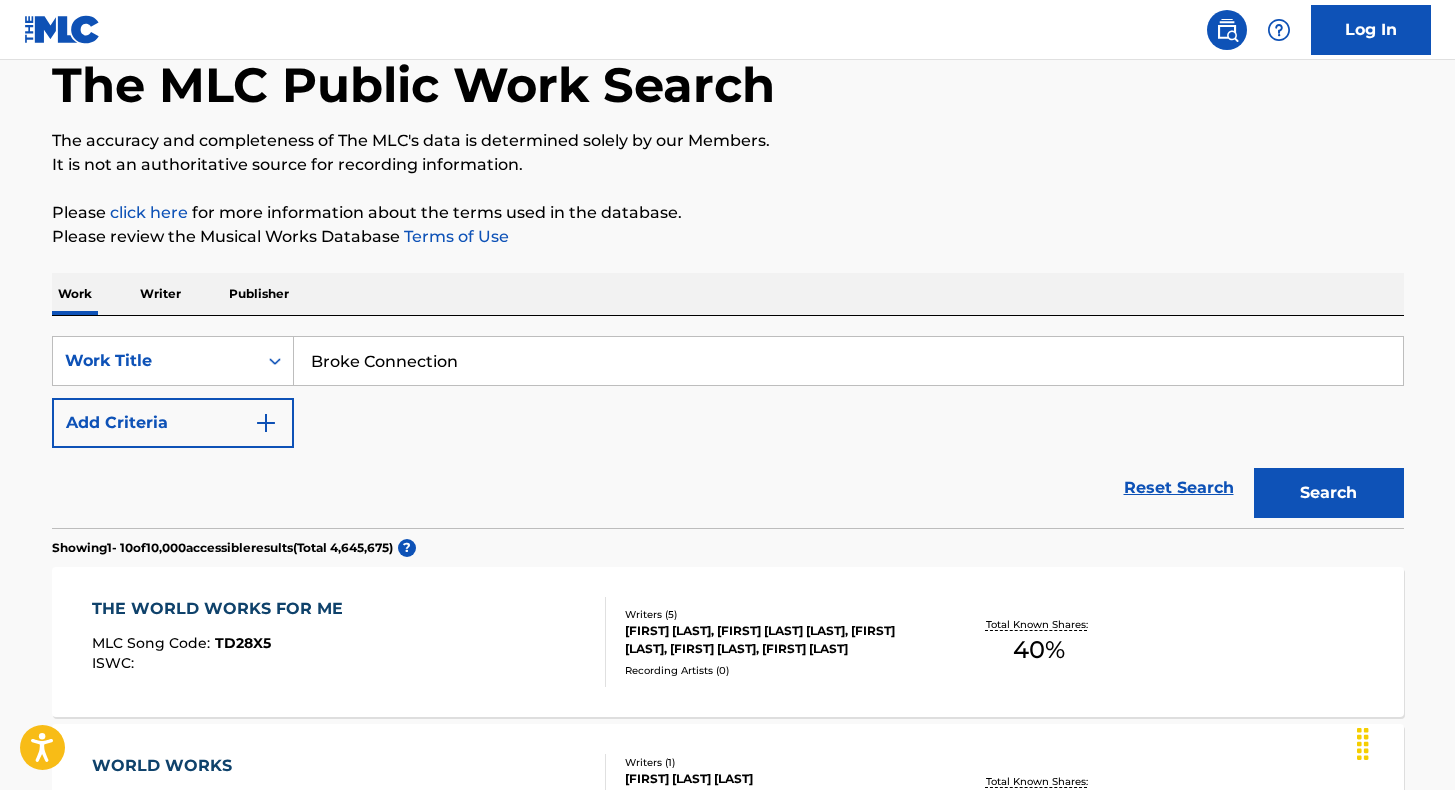click on "Search" at bounding box center (1329, 493) 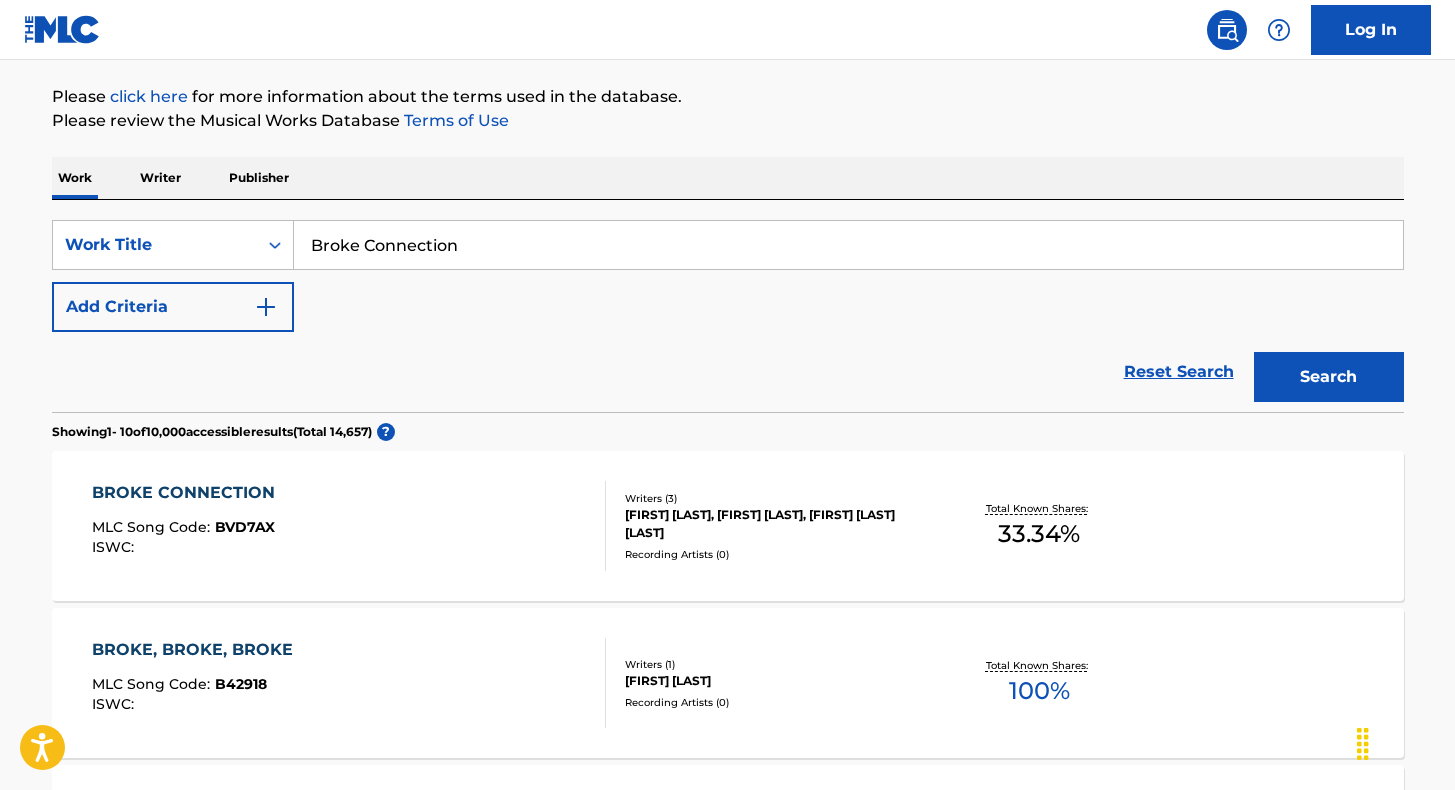 scroll, scrollTop: 255, scrollLeft: 0, axis: vertical 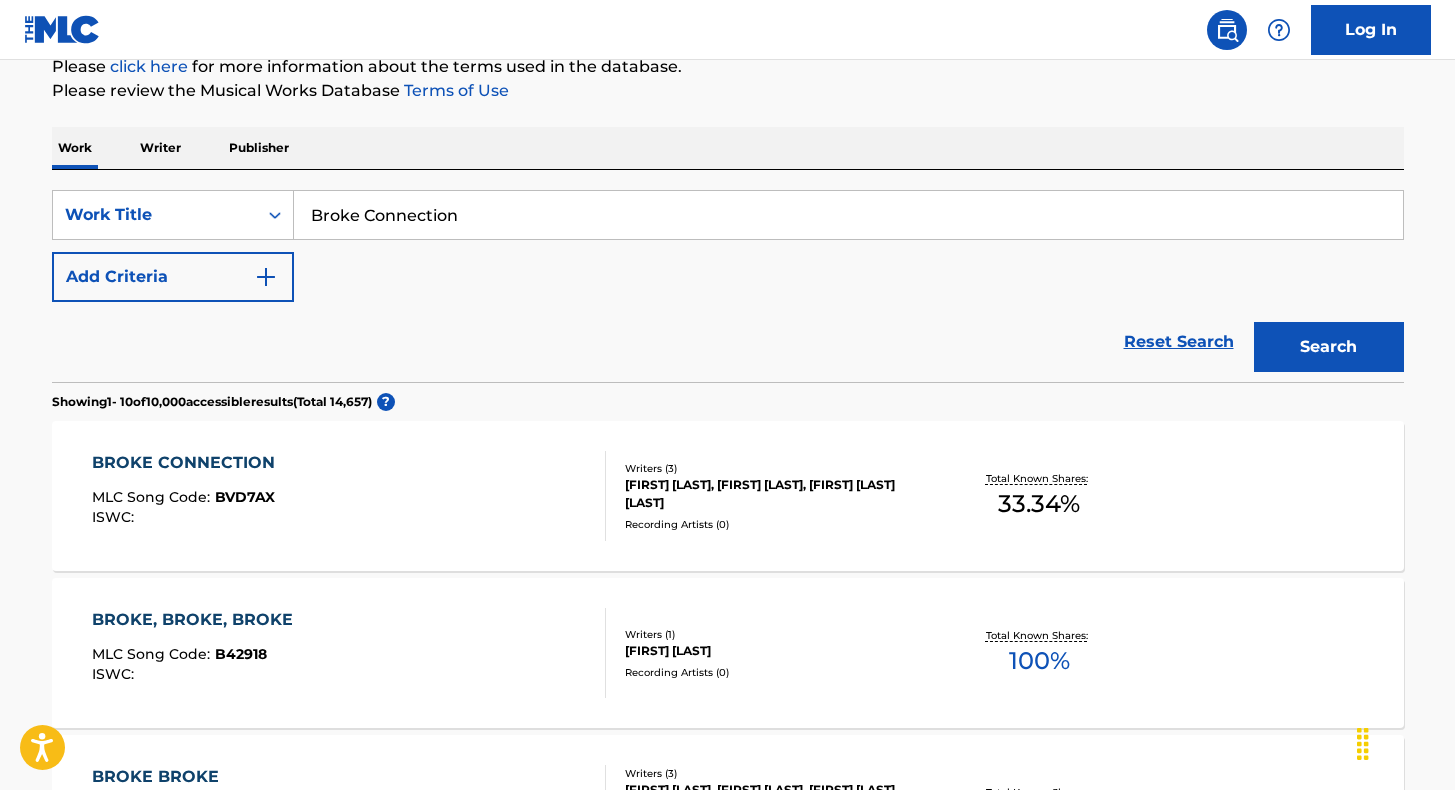 click on "BROKE CONNECTION MLC Song Code : BVD7AX ISWC :" at bounding box center [349, 496] 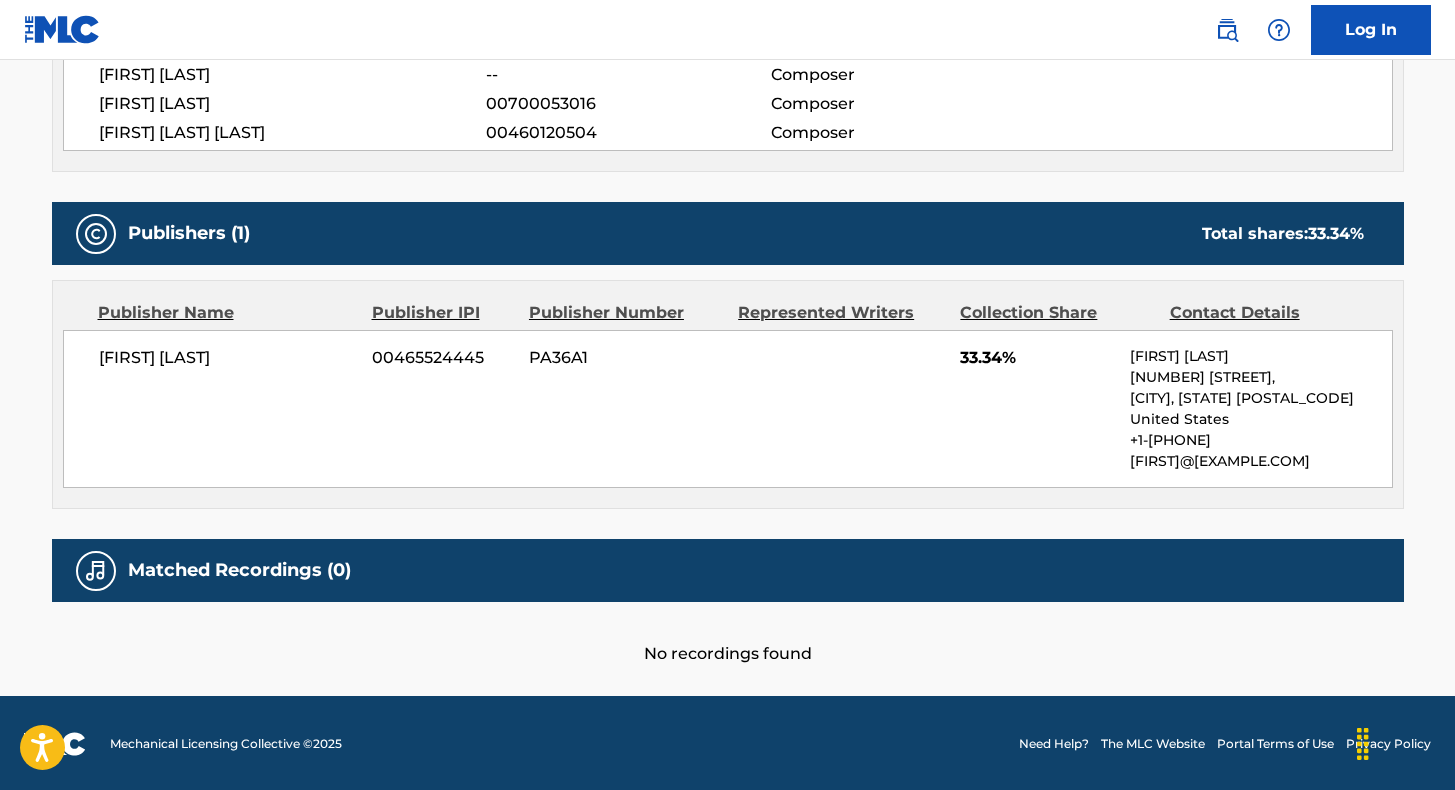 scroll, scrollTop: 0, scrollLeft: 0, axis: both 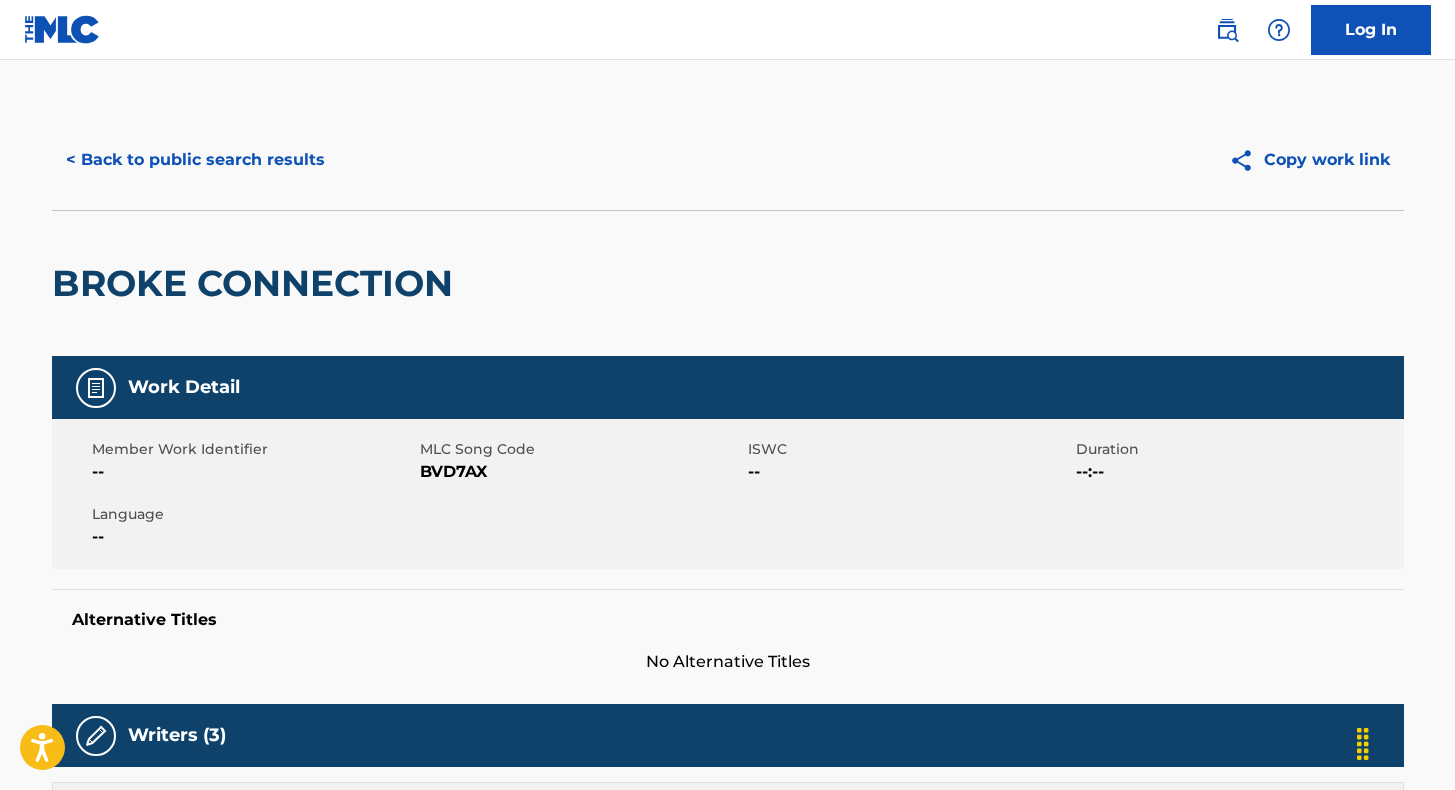 click on "< Back to public search results" at bounding box center [195, 160] 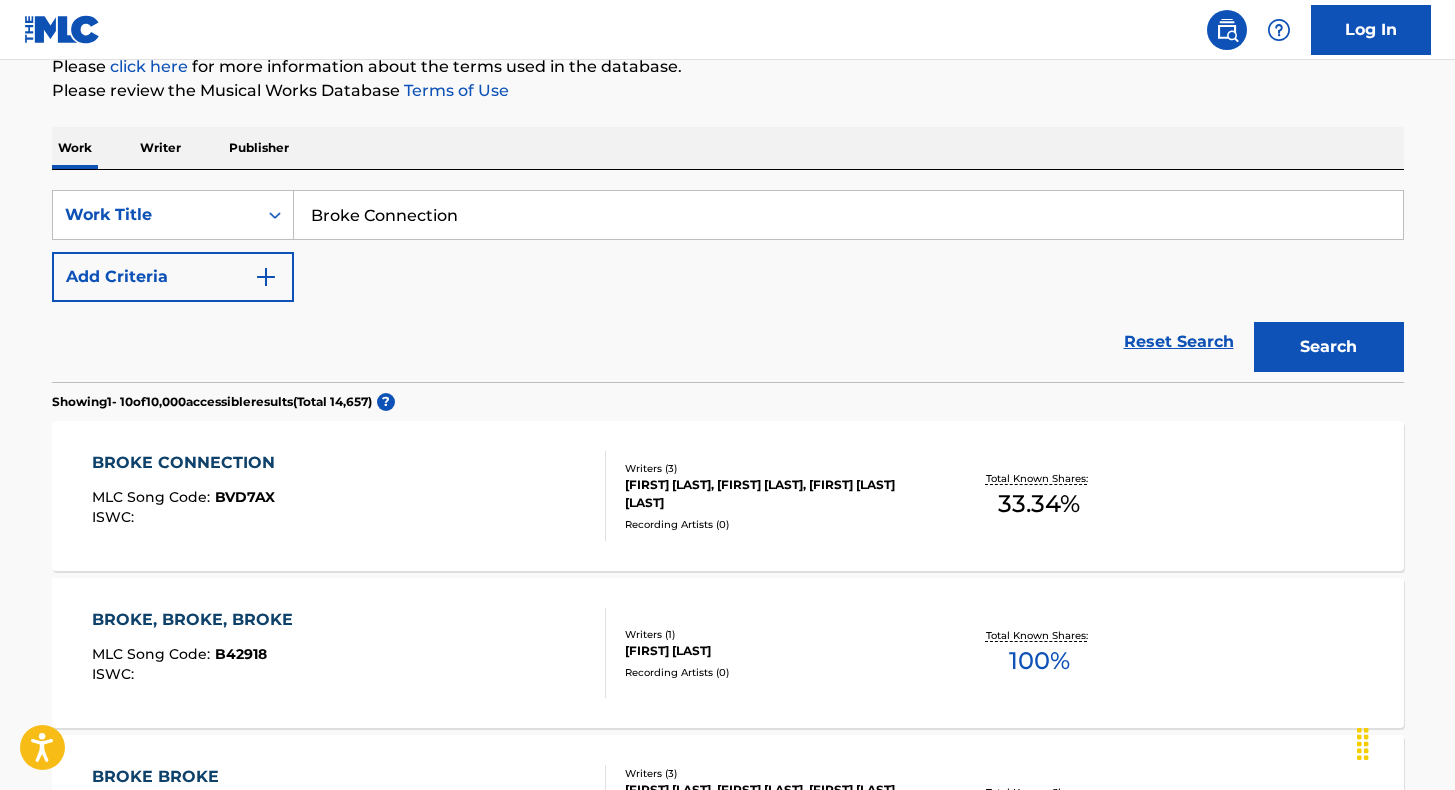 click on "Broke Connection" at bounding box center [848, 215] 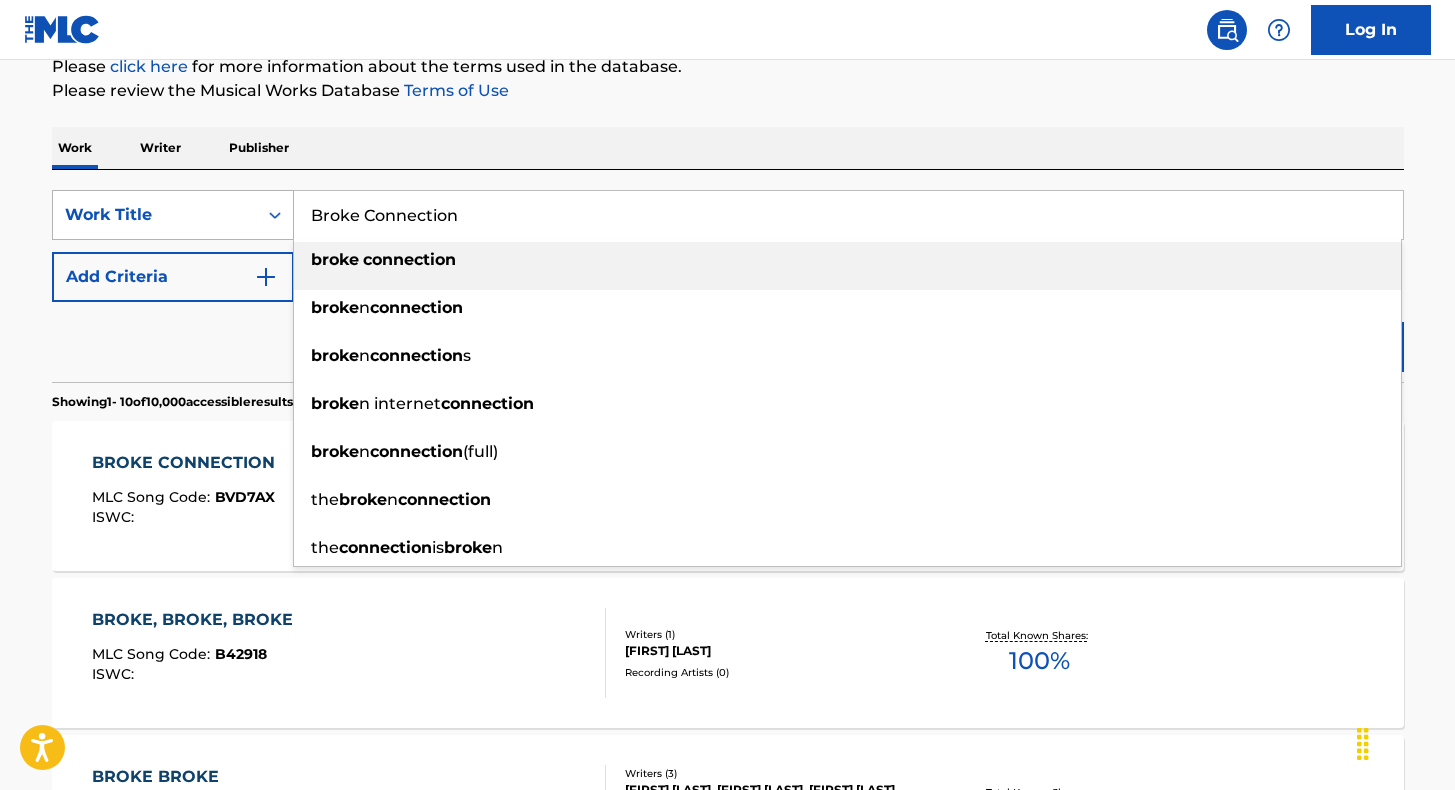 drag, startPoint x: 476, startPoint y: 223, endPoint x: 263, endPoint y: 200, distance: 214.23819 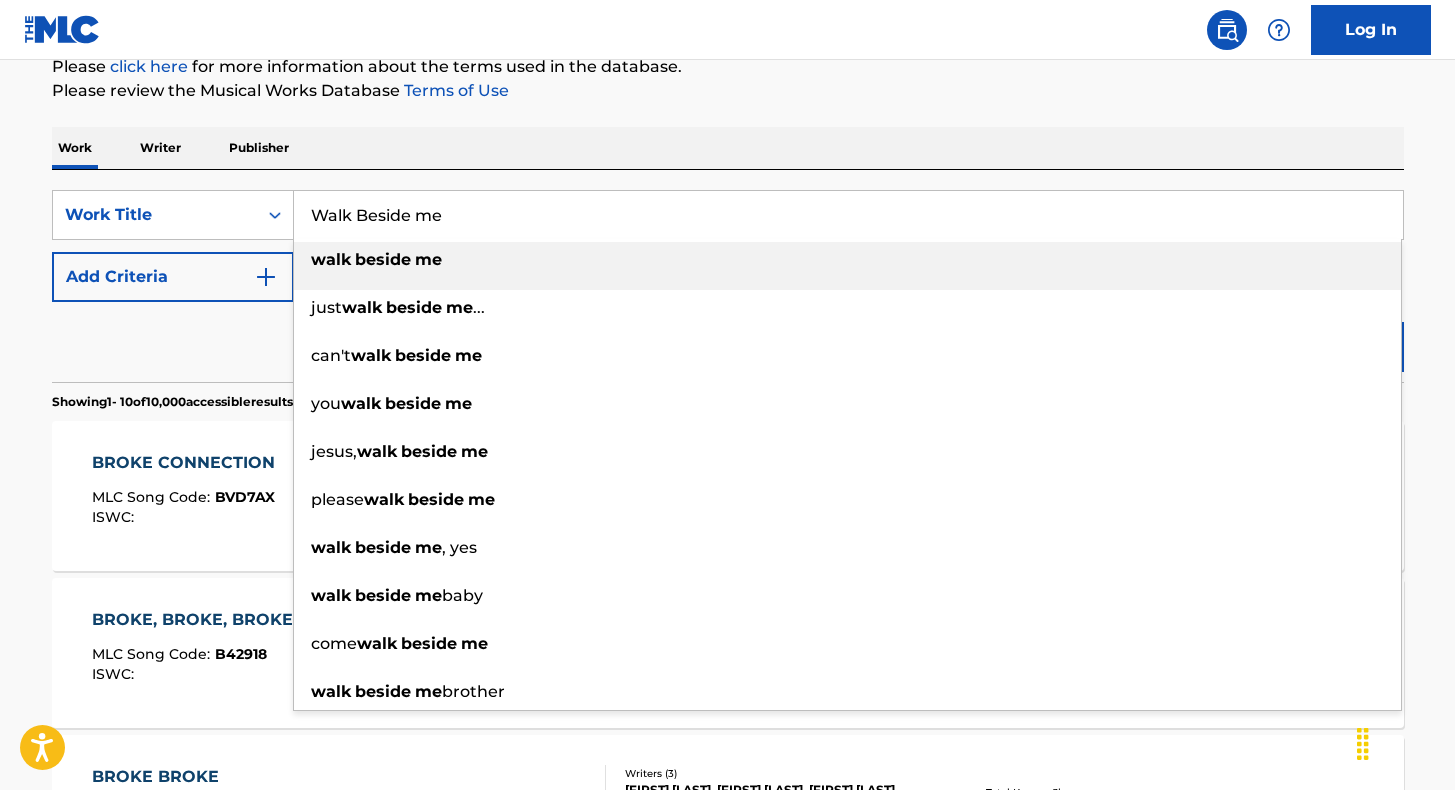 type on "Walk Beside me" 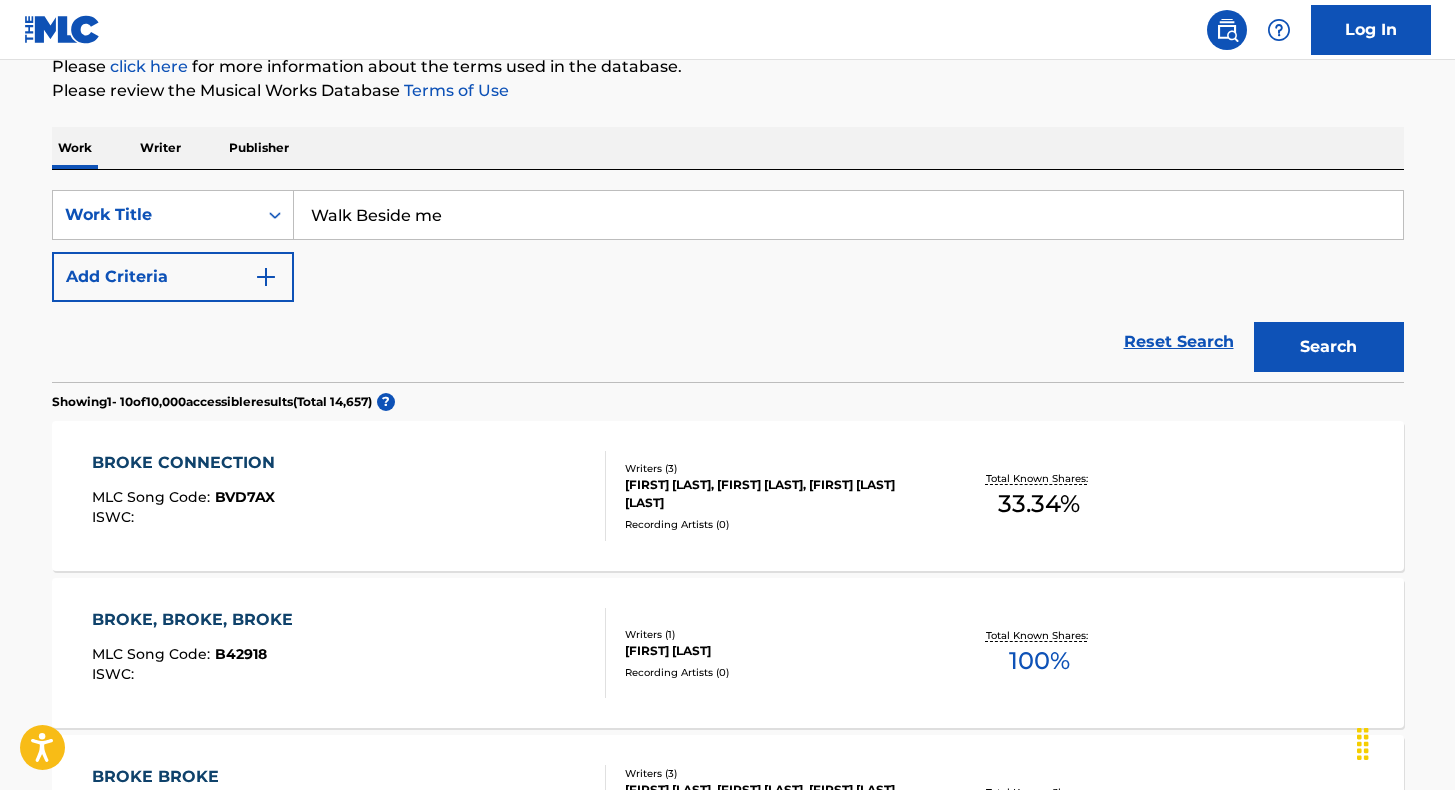 click on "The MLC Public Work Search The accuracy and completeness of The MLC's data is determined solely by our Members. It is not an authoritative source for recording information. Please   click here   for more information about the terms used in the database. Please review the Musical Works Database   Terms of Use Work Writer Publisher SearchWithCriteriadae781a5-7fb3-44e4-9cae-590db77495fc Work Title Walk Beside me Add Criteria Reset Search Search Showing  1  -   10  of  10,000  accessible  results  (Total   14,657 ) ? BROKE CONNECTION MLC Song Code : BVD7AX ISWC : Writers ( 3 ) [FIRST] [LAST], [FIRST] [LAST], [FIRST] [LAST] [LAST] Recording Artists ( 0 ) Total Known Shares: 33.34 % BROKE, BROKE, BROKE MLC Song Code : B42918 ISWC : Writers ( 1 ) [FIRST] [LAST] Recording Artists ( 0 ) Total Known Shares: 100 % BROKE BROKE MLC Song Code : BC8CMT ISWC : Writers ( 3 ) [FIRST] [LAST], [FIRST] [LAST], [FIRST] [LAST] Recording Artists ( 4 ) Total Known Shares: 50 % BROKE BROKE MLC Song Code : BD3DEO ISWC : T3126844400 1 )" at bounding box center (728, 971) 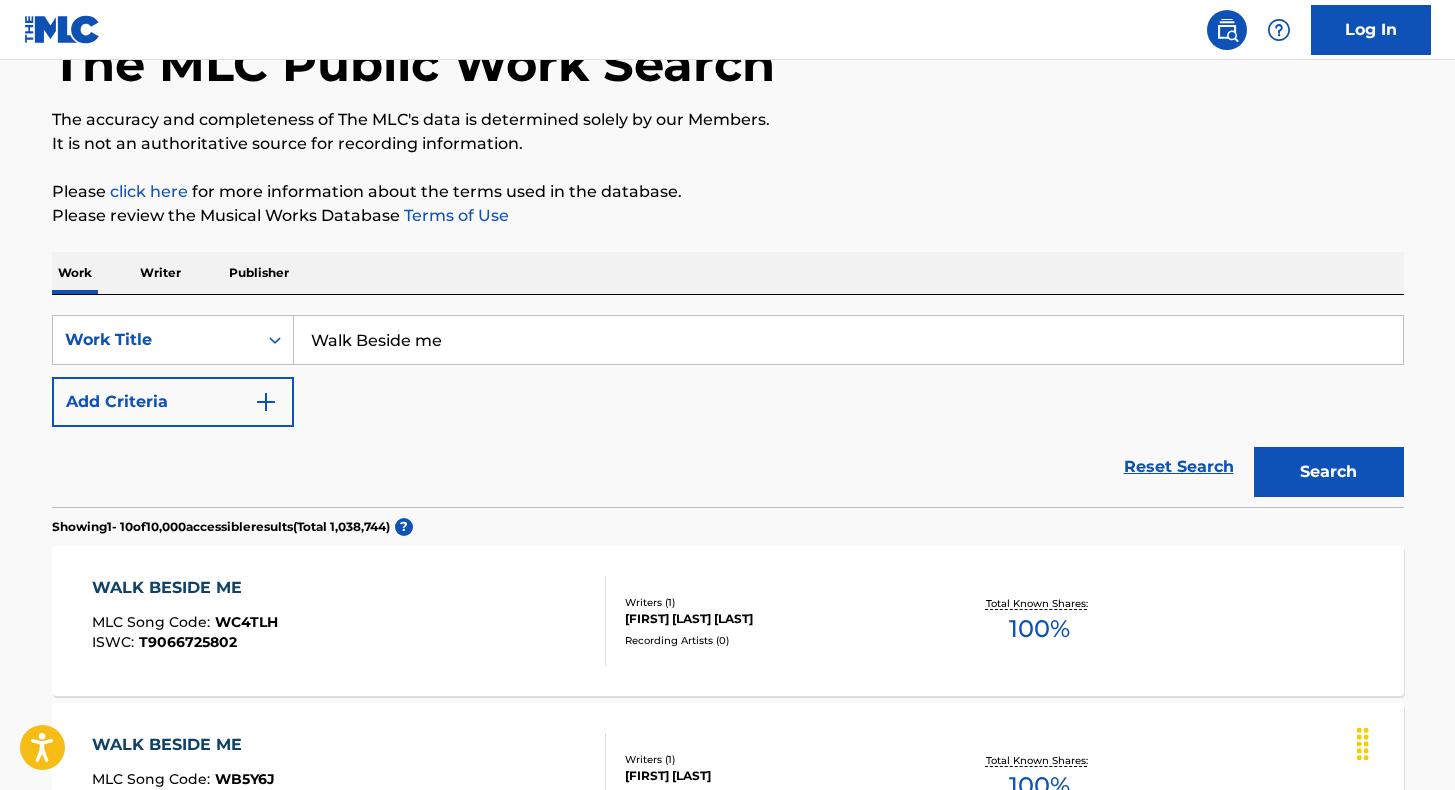 scroll, scrollTop: 0, scrollLeft: 0, axis: both 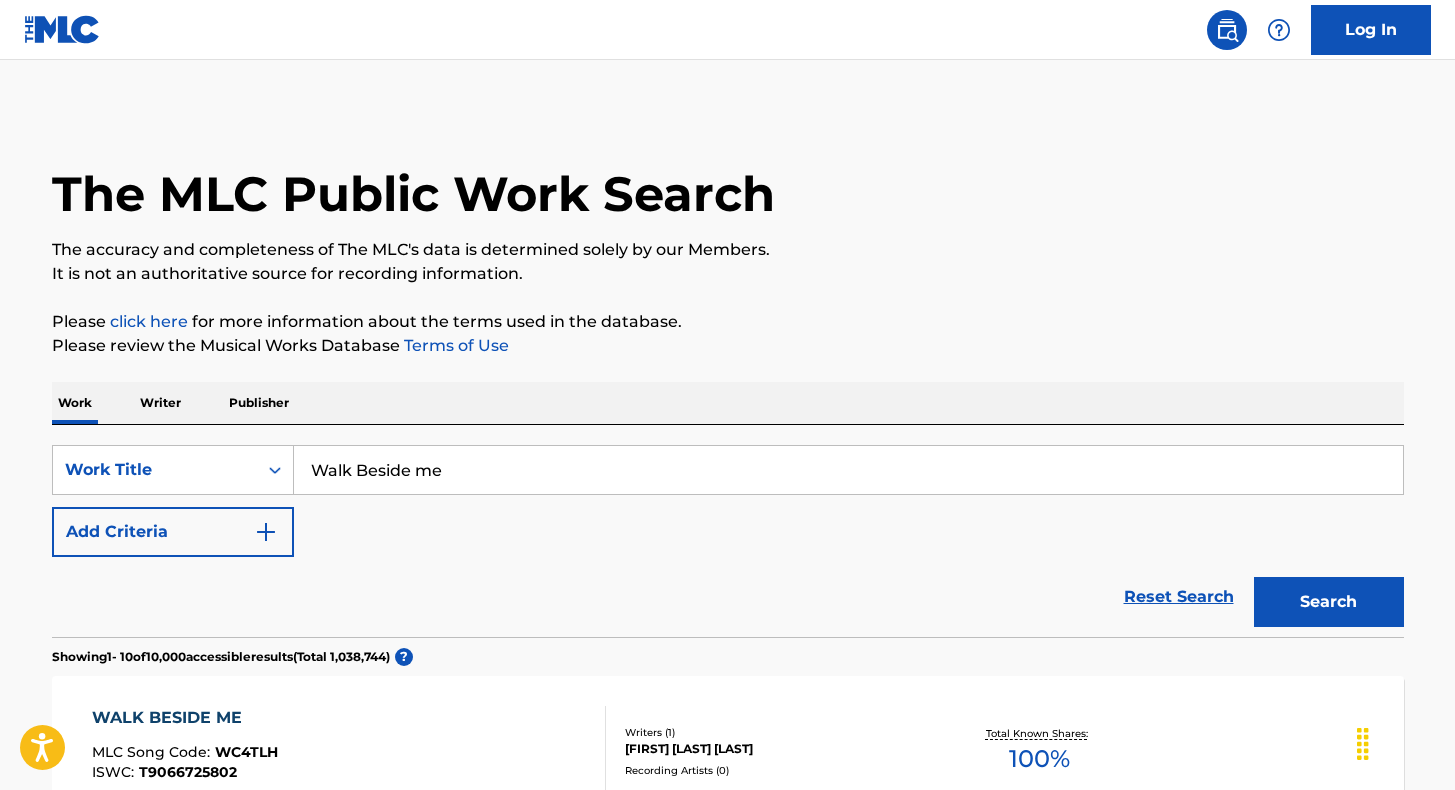 click on "Add Criteria" at bounding box center (173, 532) 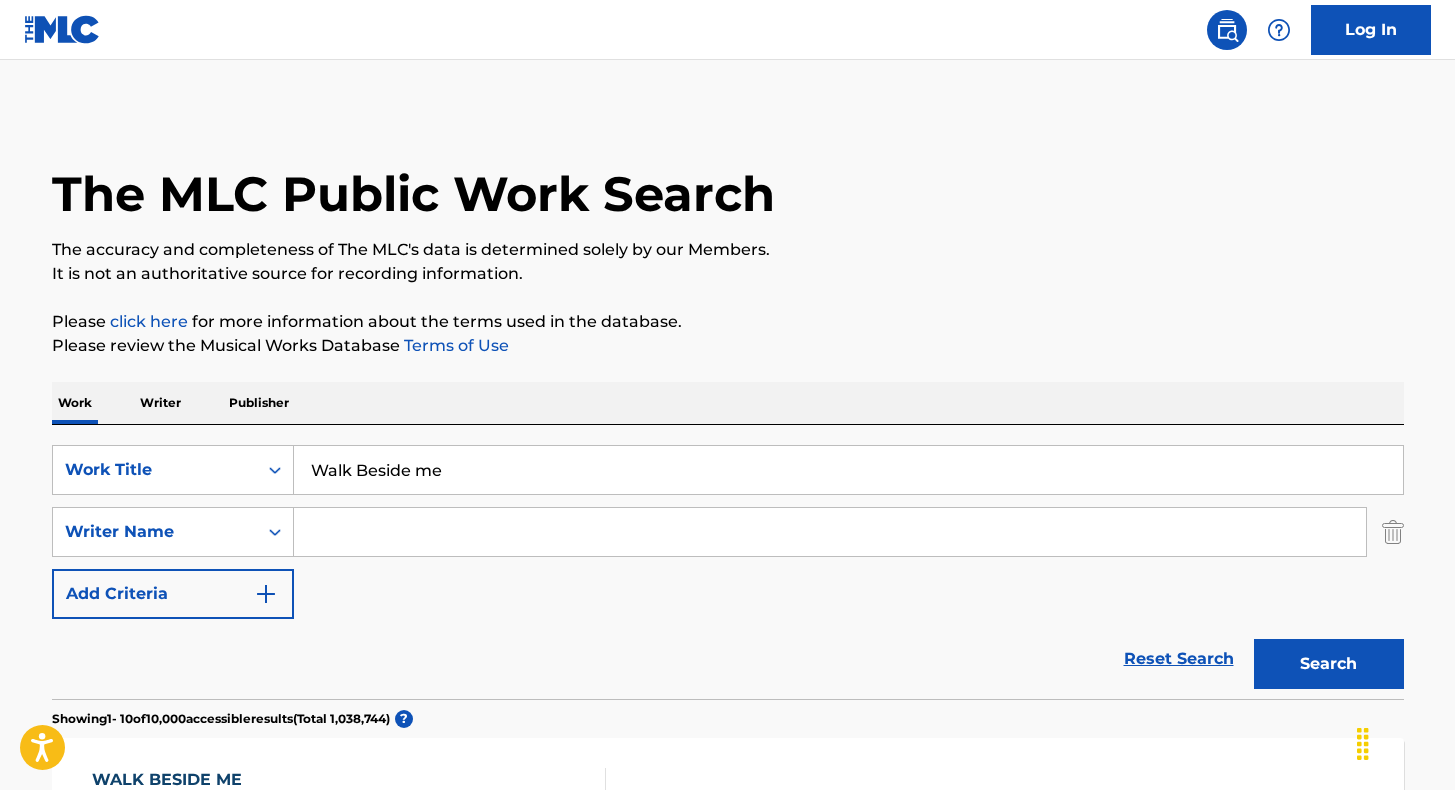 click at bounding box center (830, 532) 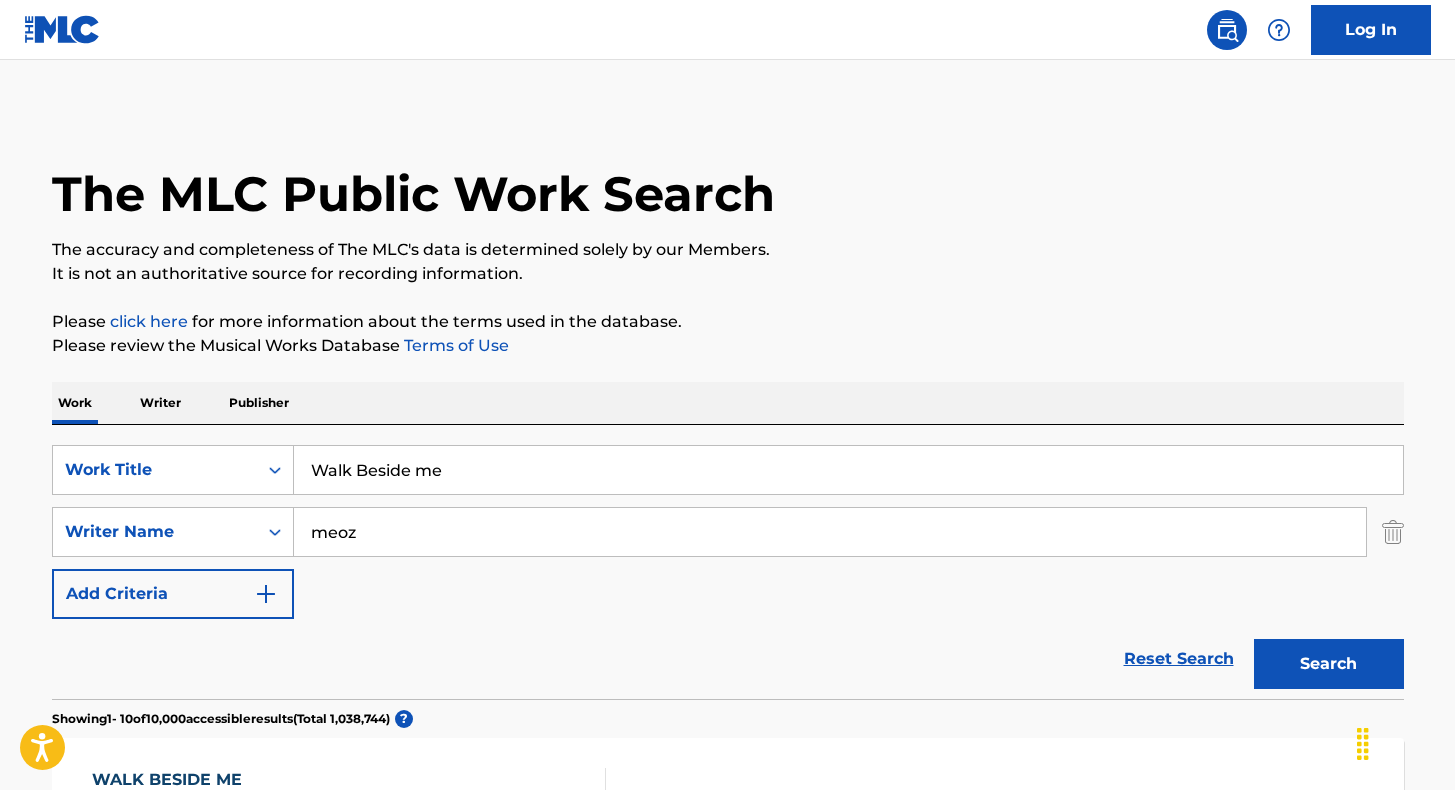 type on "meoz" 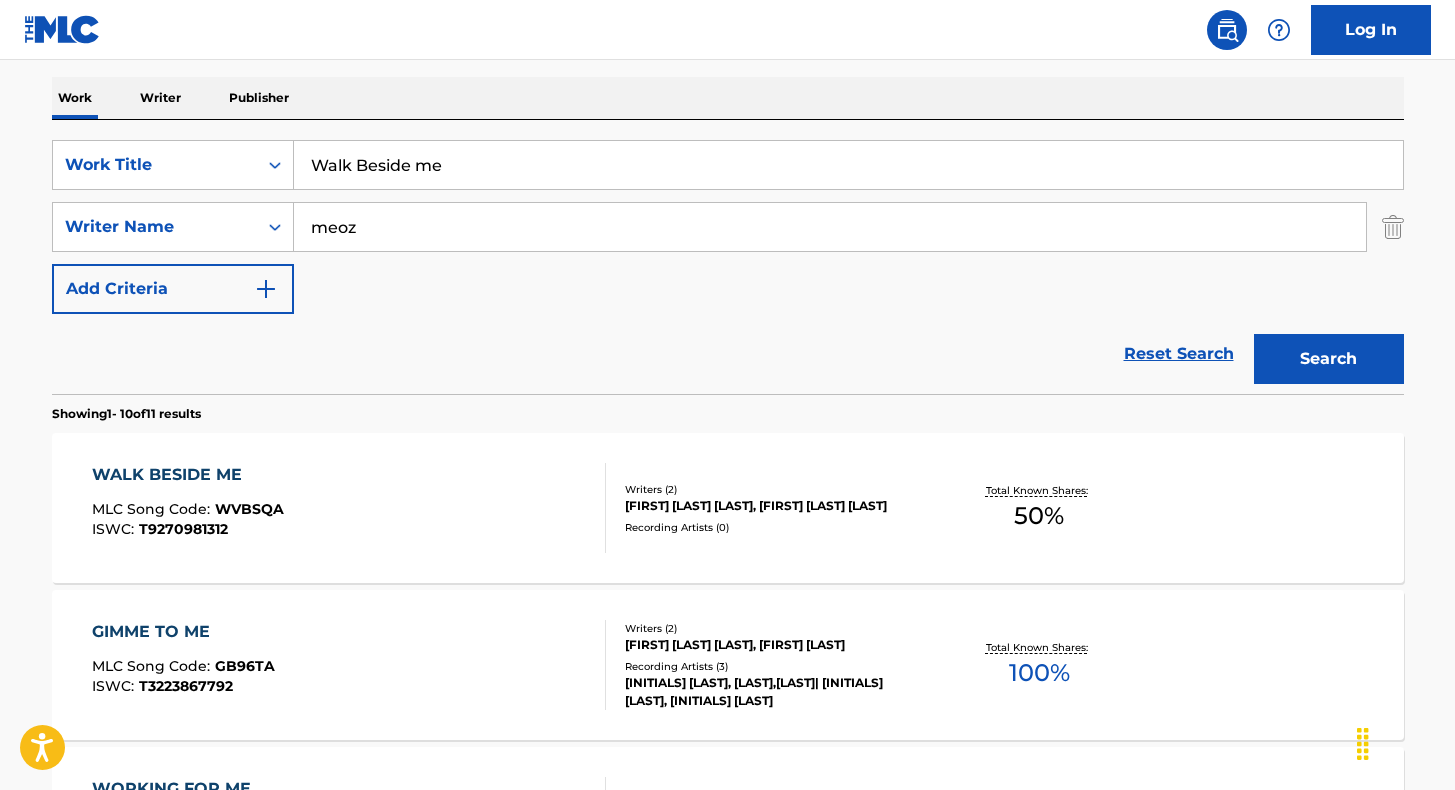 scroll, scrollTop: 311, scrollLeft: 0, axis: vertical 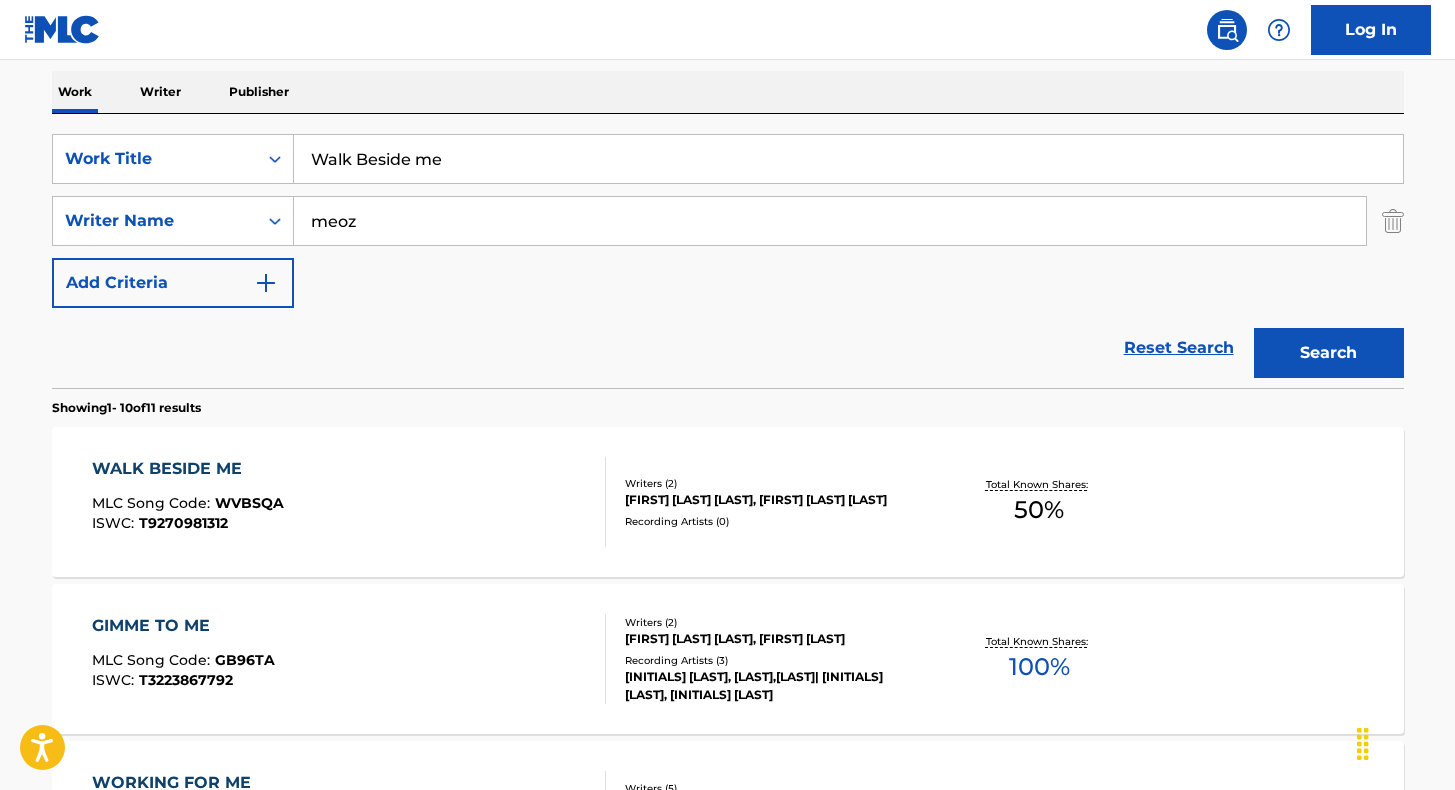 click on "WALK BESIDE ME MLC Song Code : WVBSQA ISWC : T9270981312" at bounding box center (349, 502) 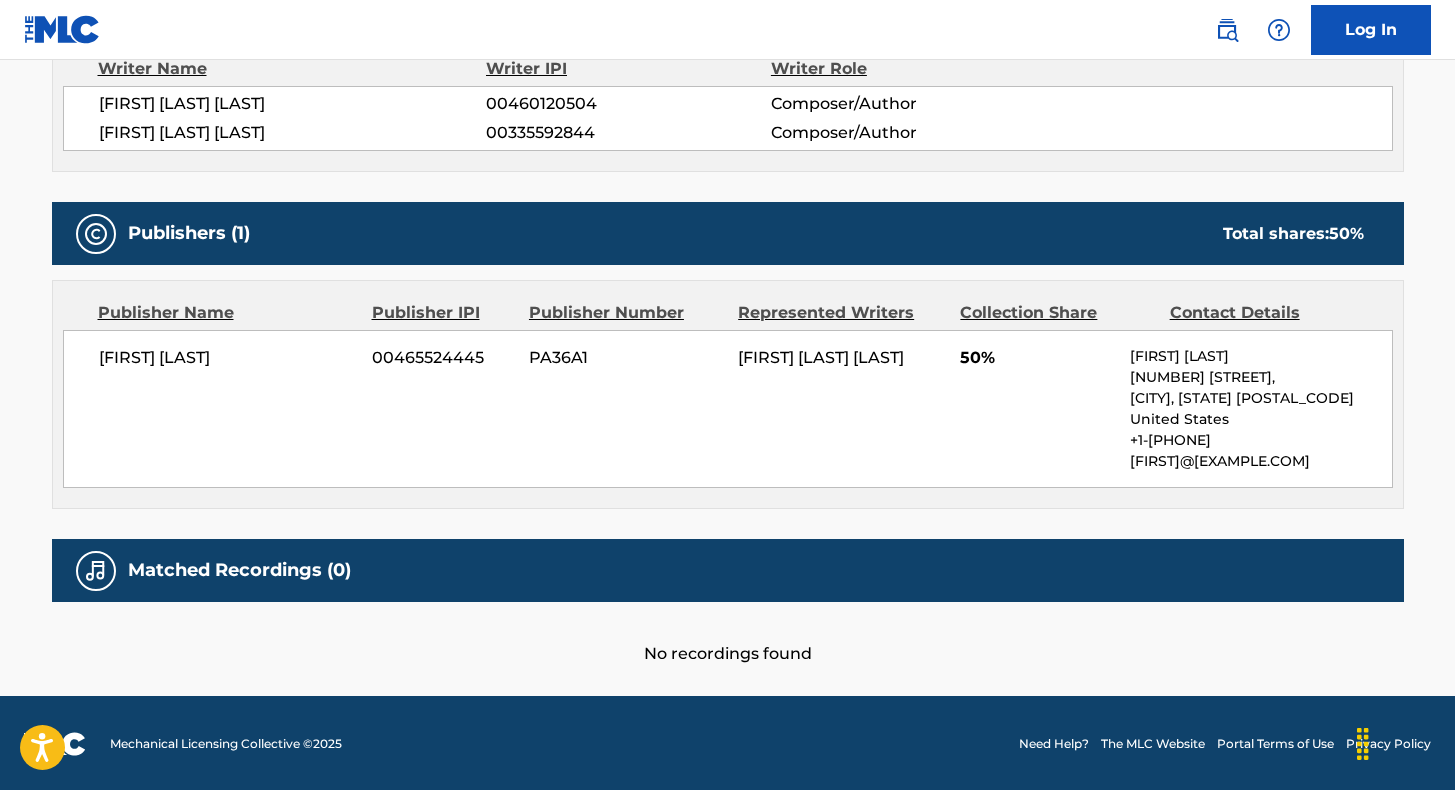 scroll, scrollTop: 0, scrollLeft: 0, axis: both 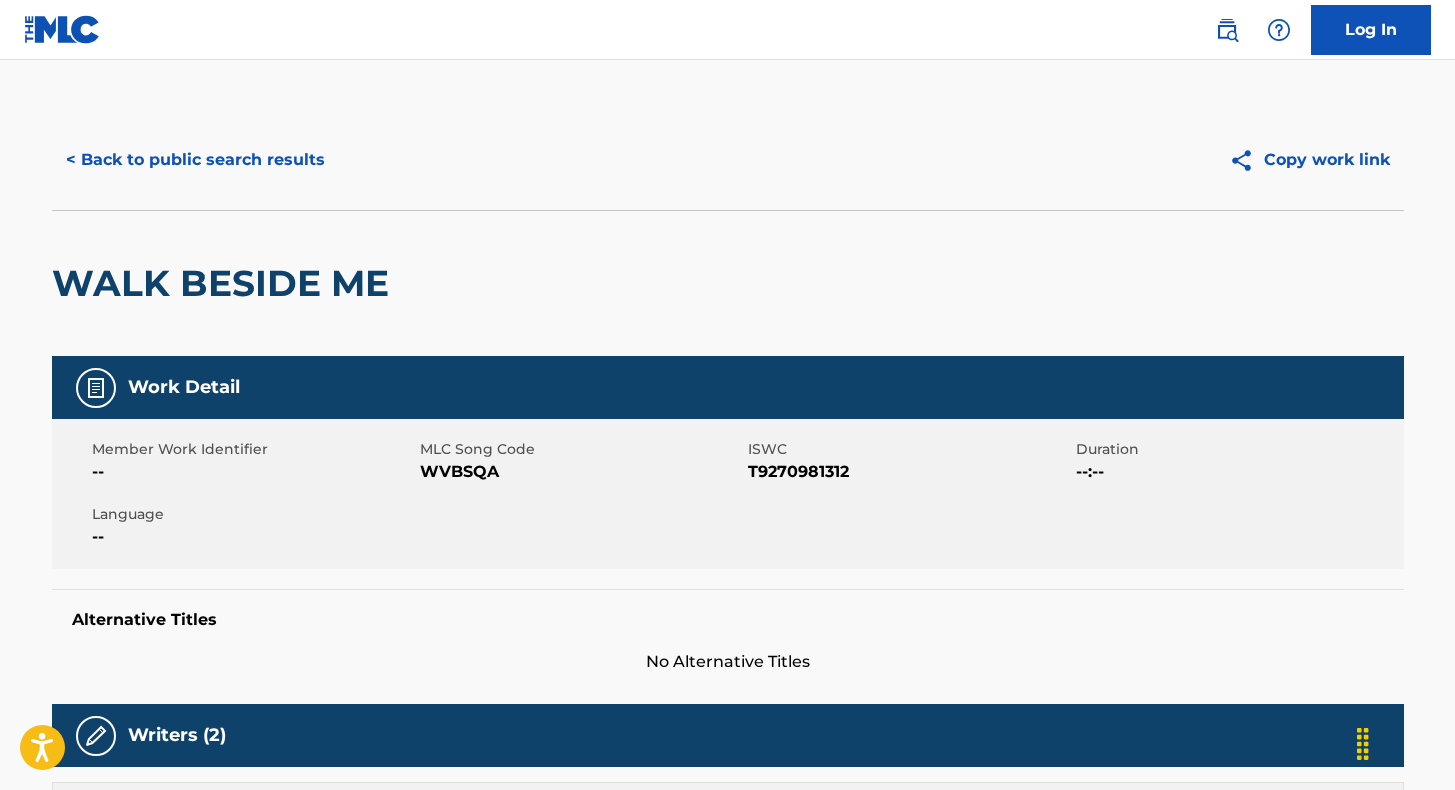click on "< Back to public search results" at bounding box center [195, 160] 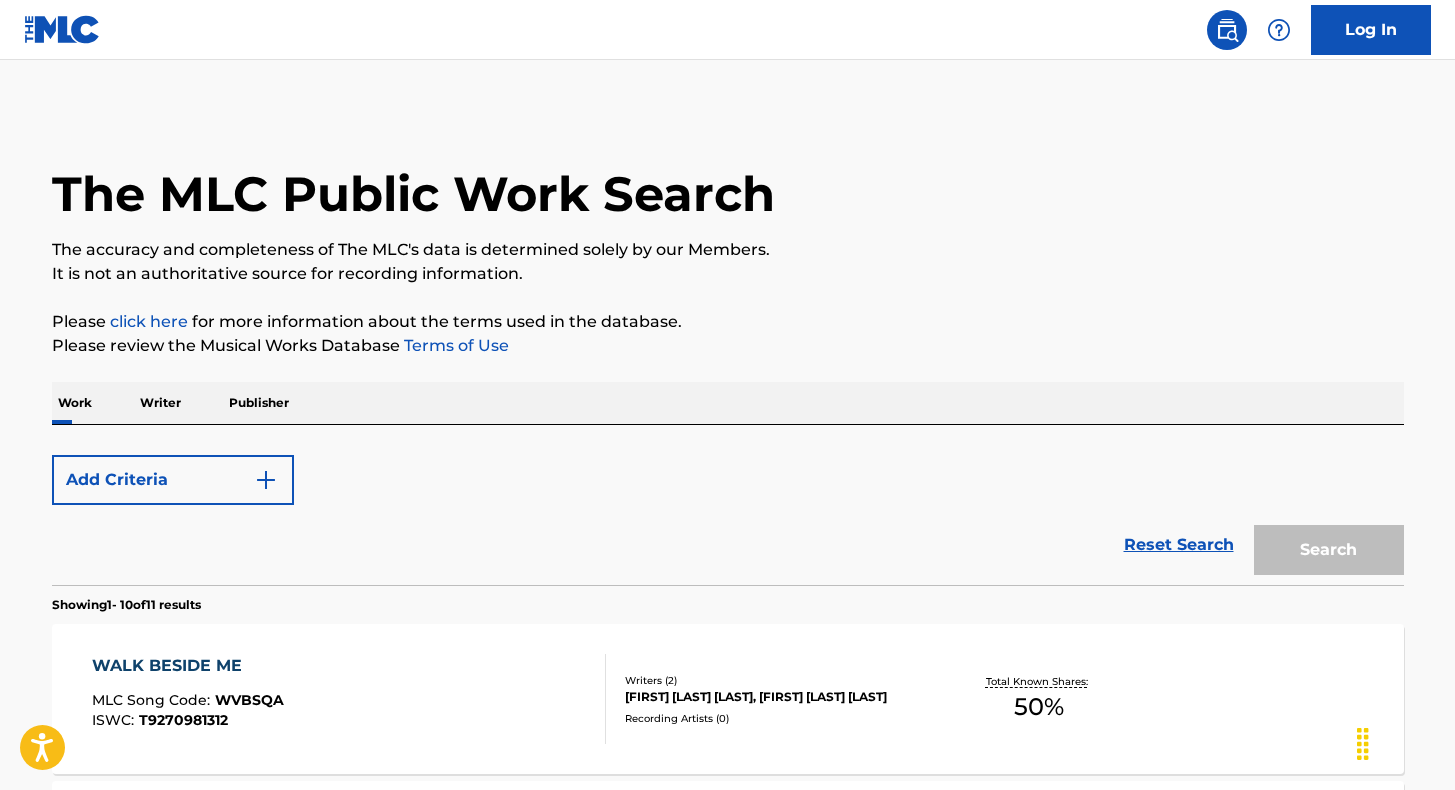 scroll, scrollTop: 311, scrollLeft: 0, axis: vertical 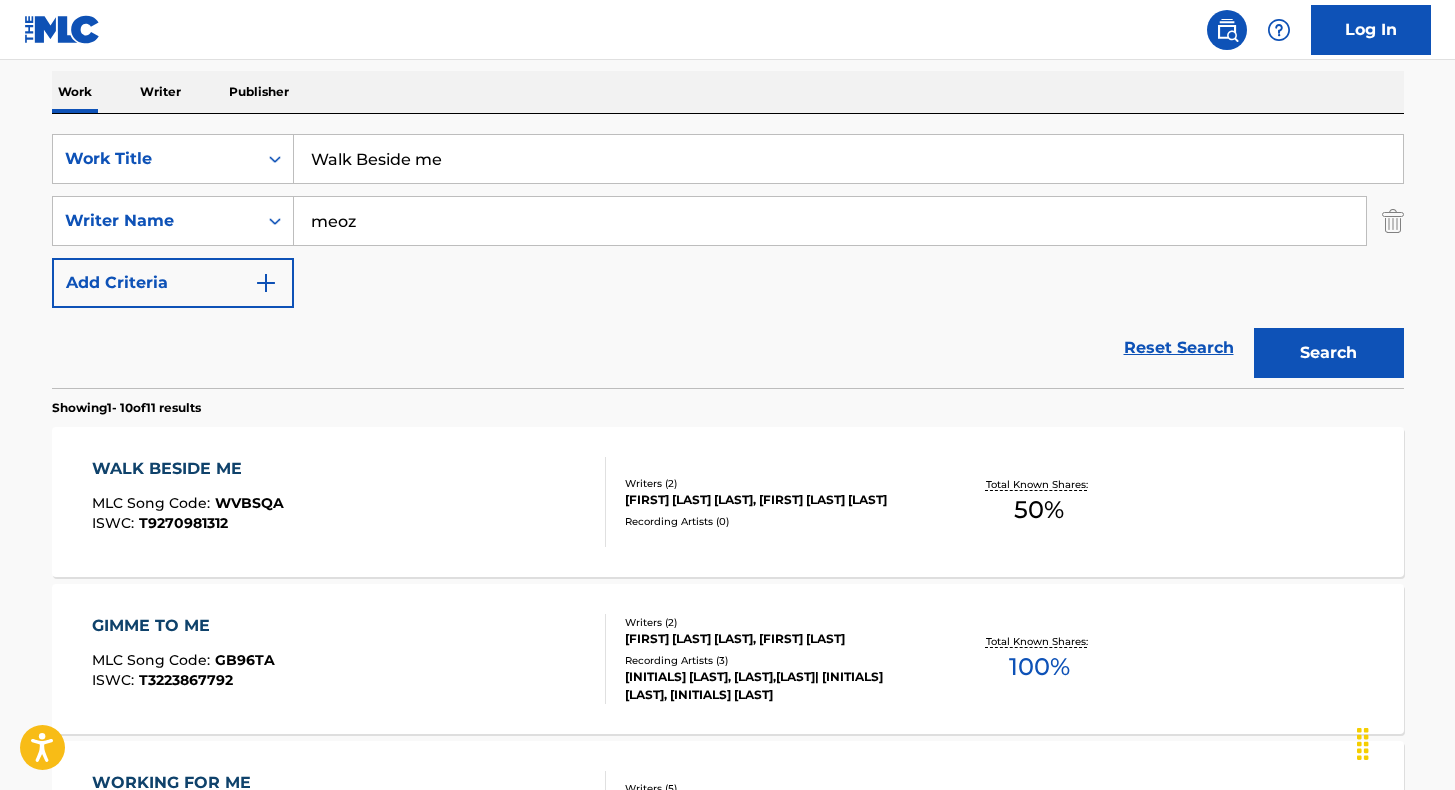 drag, startPoint x: 500, startPoint y: 166, endPoint x: 278, endPoint y: 127, distance: 225.39964 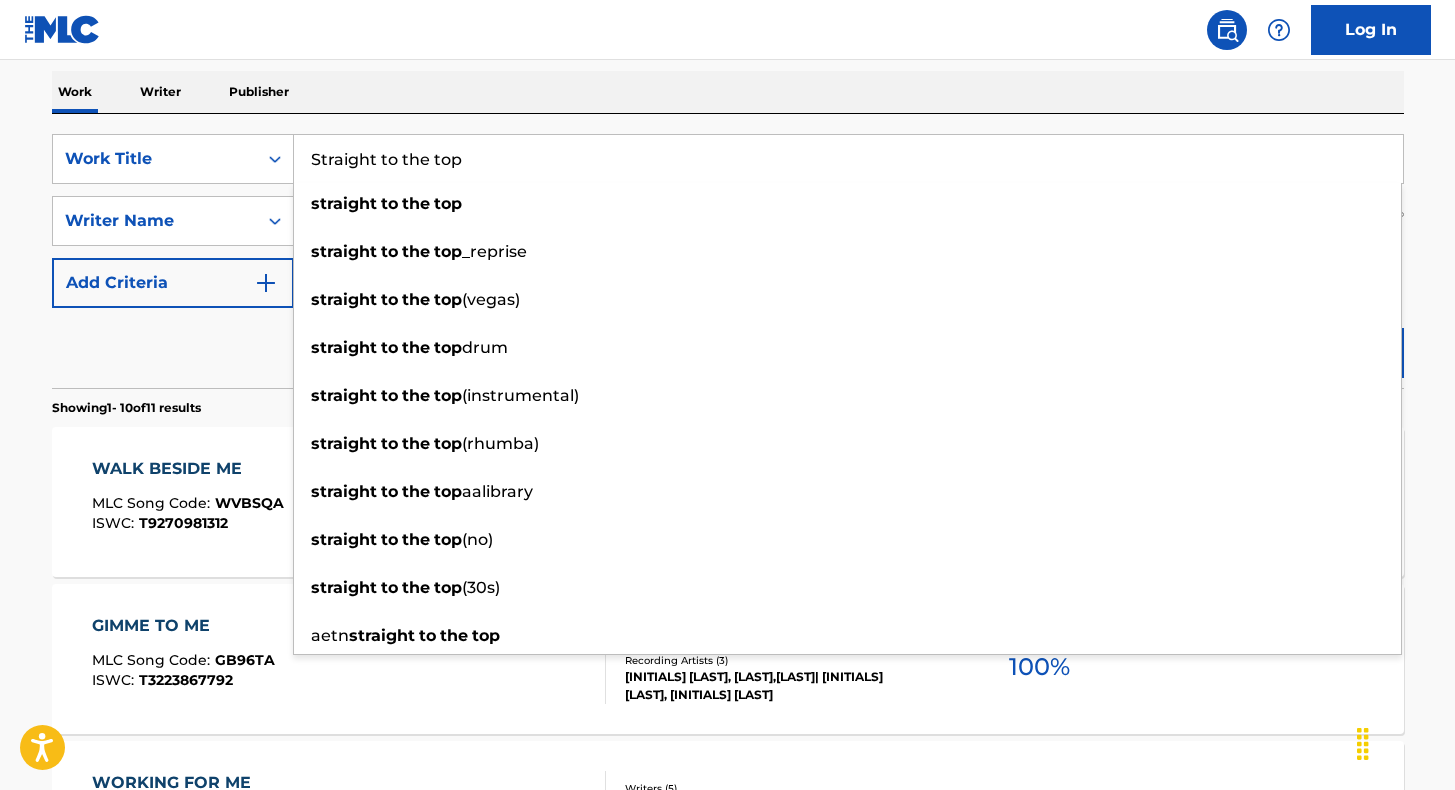 type on "Straight to the top" 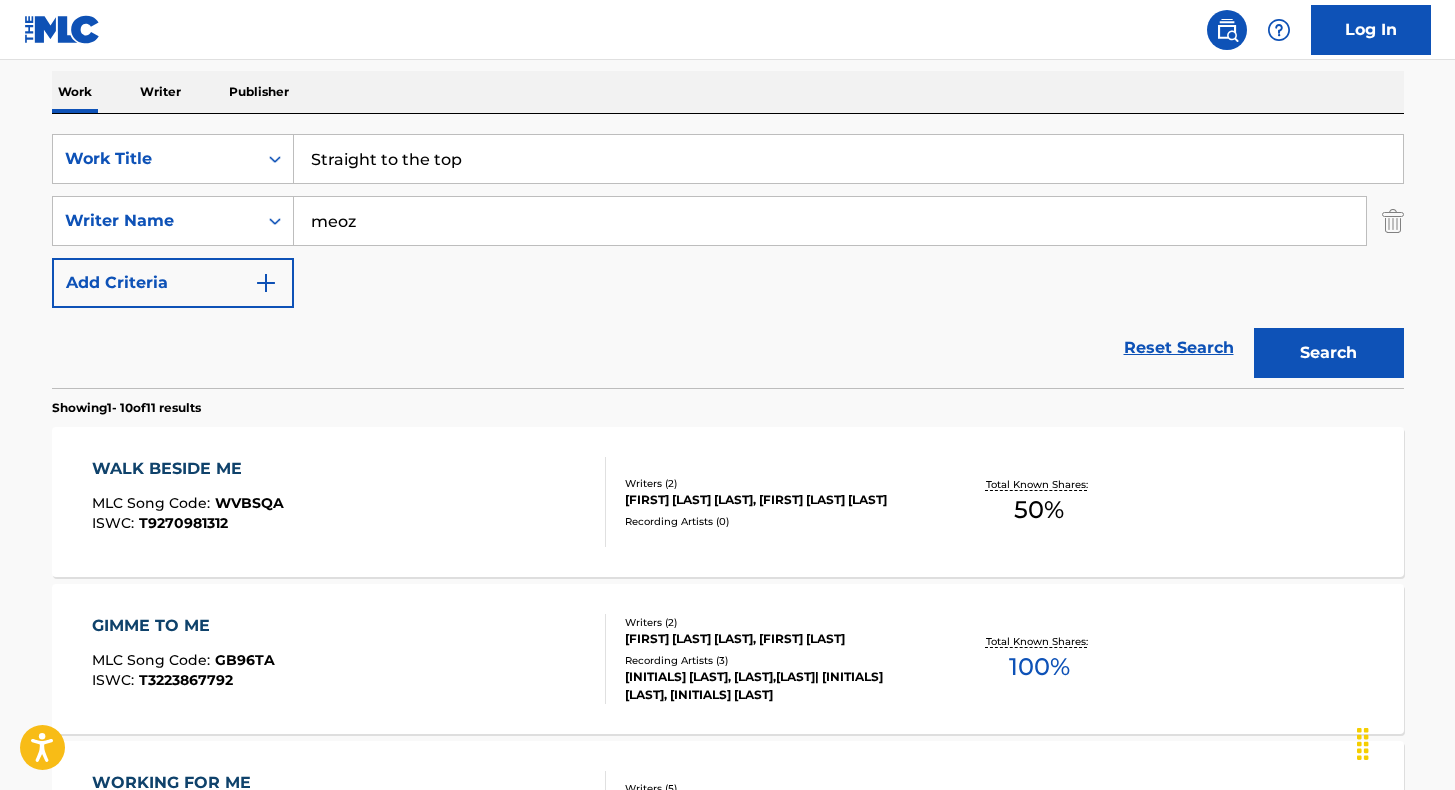 click on "Search" at bounding box center [1329, 353] 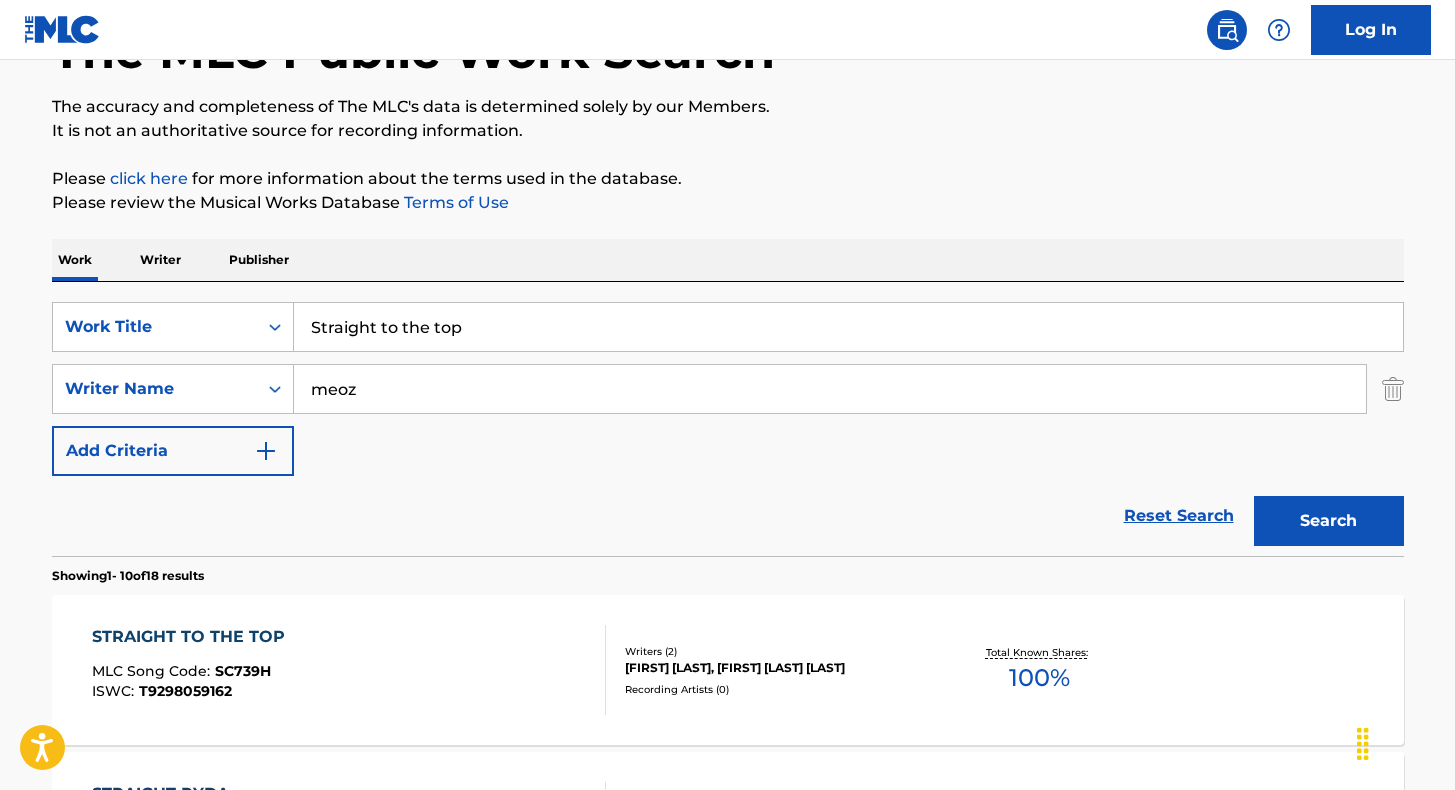 scroll, scrollTop: 311, scrollLeft: 0, axis: vertical 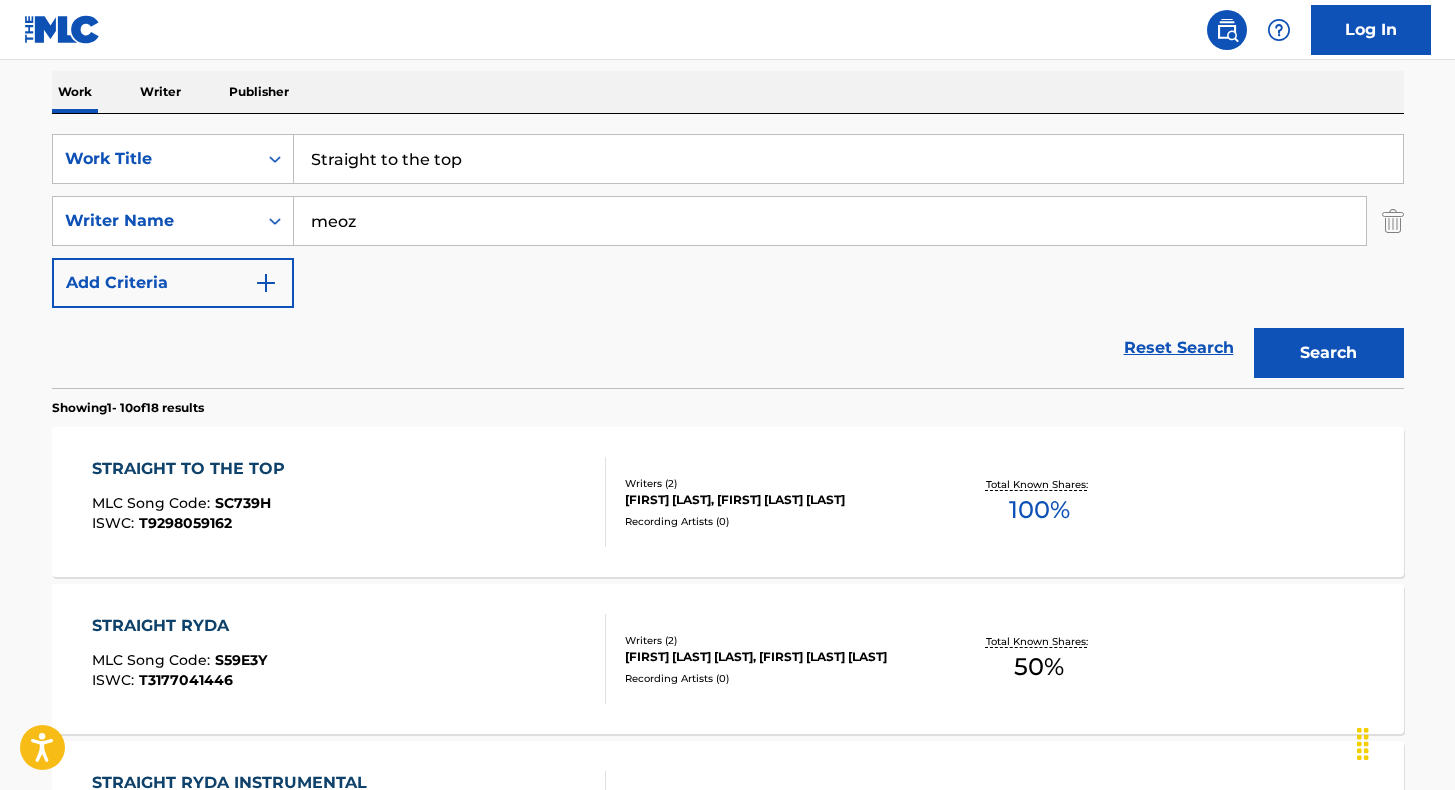 click on "STRAIGHT TO THE TOP MLC Song Code : SC739H ISWC : T9298059162" at bounding box center (349, 502) 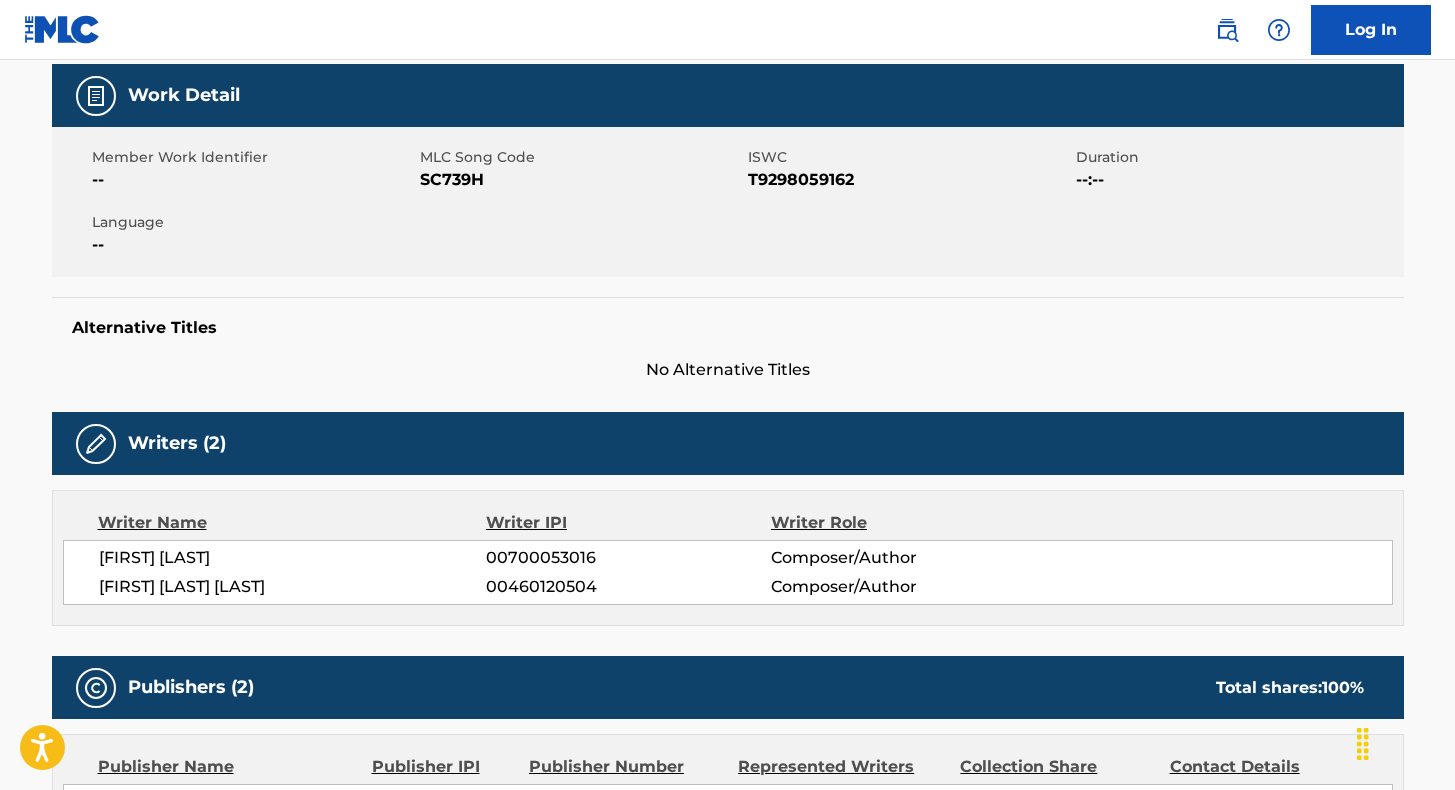 scroll, scrollTop: 0, scrollLeft: 0, axis: both 